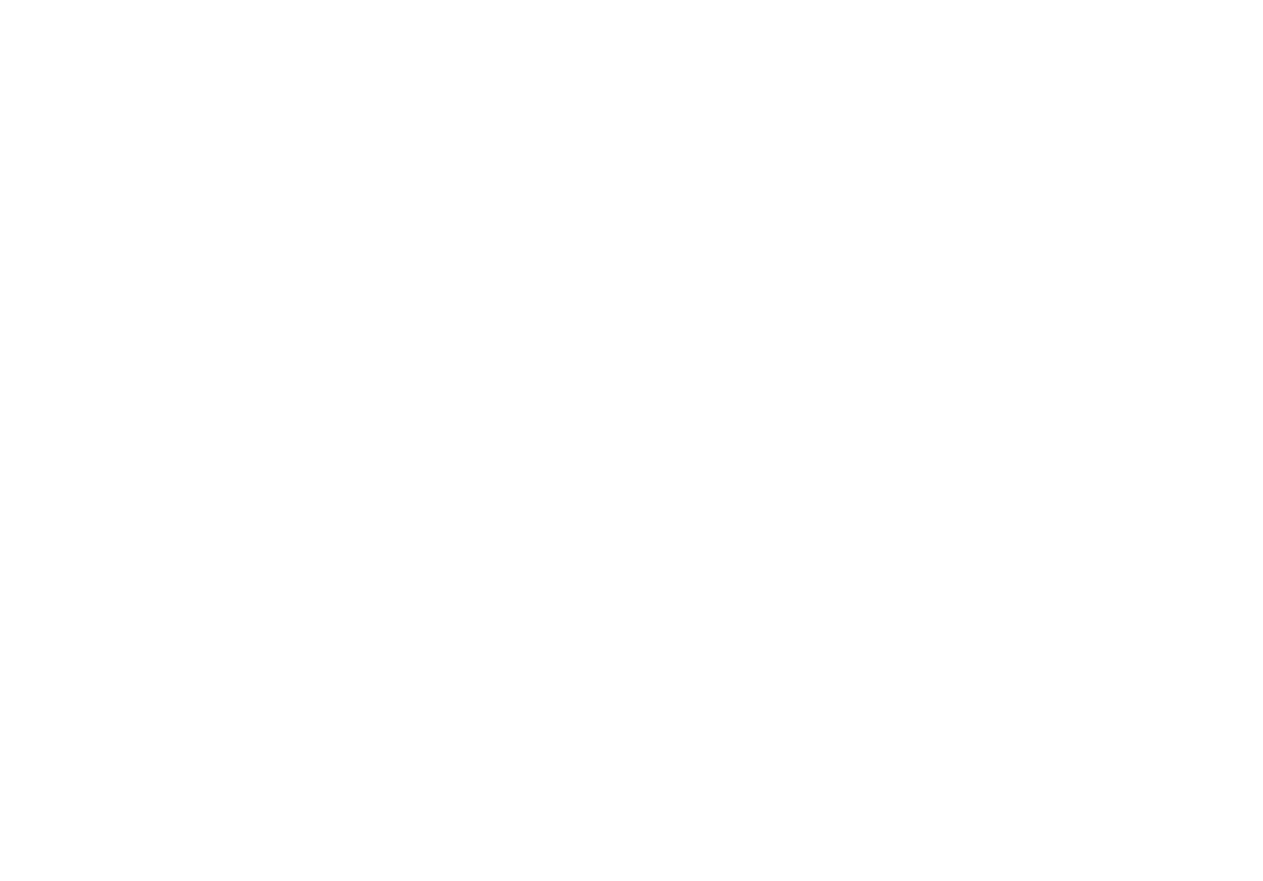 scroll, scrollTop: 0, scrollLeft: 0, axis: both 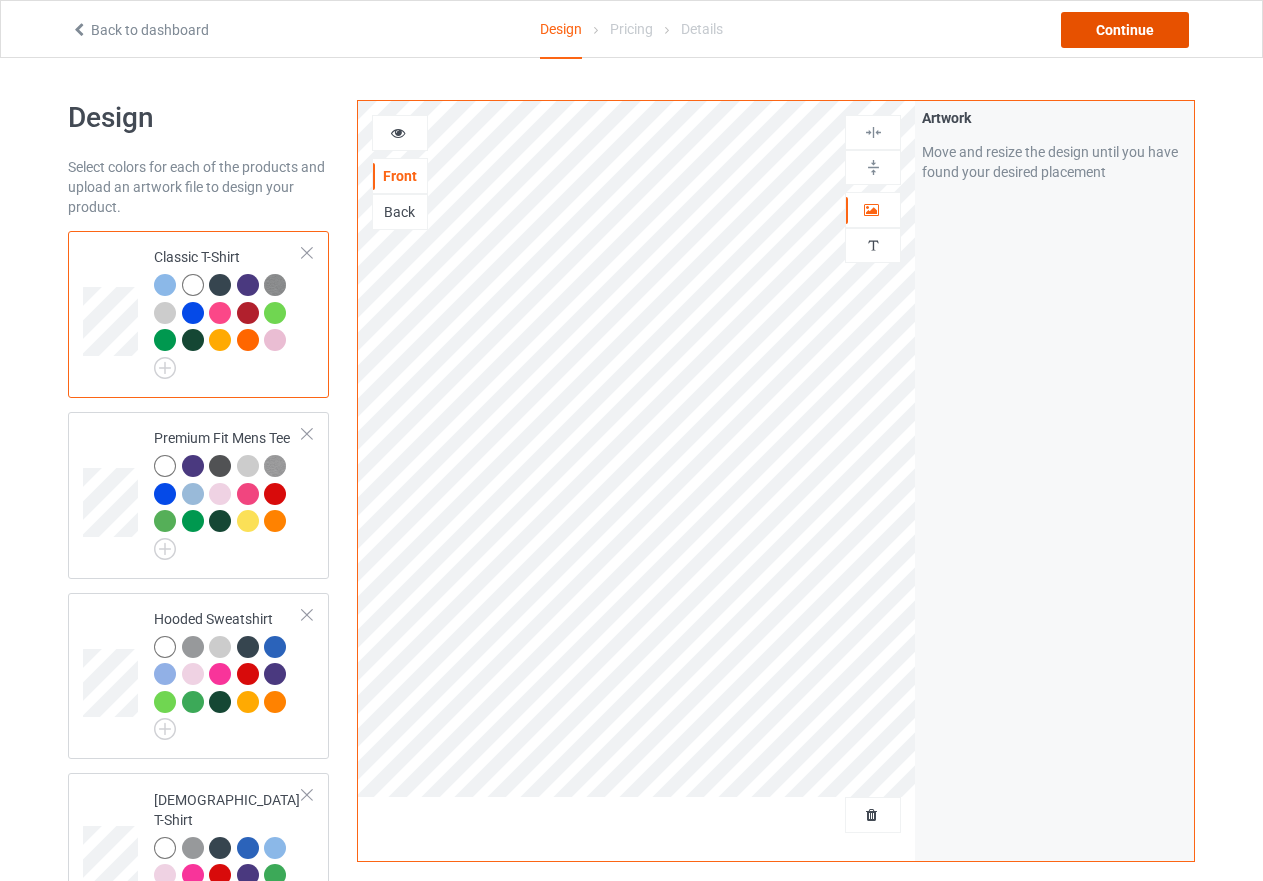 click on "Continue" at bounding box center [1125, 30] 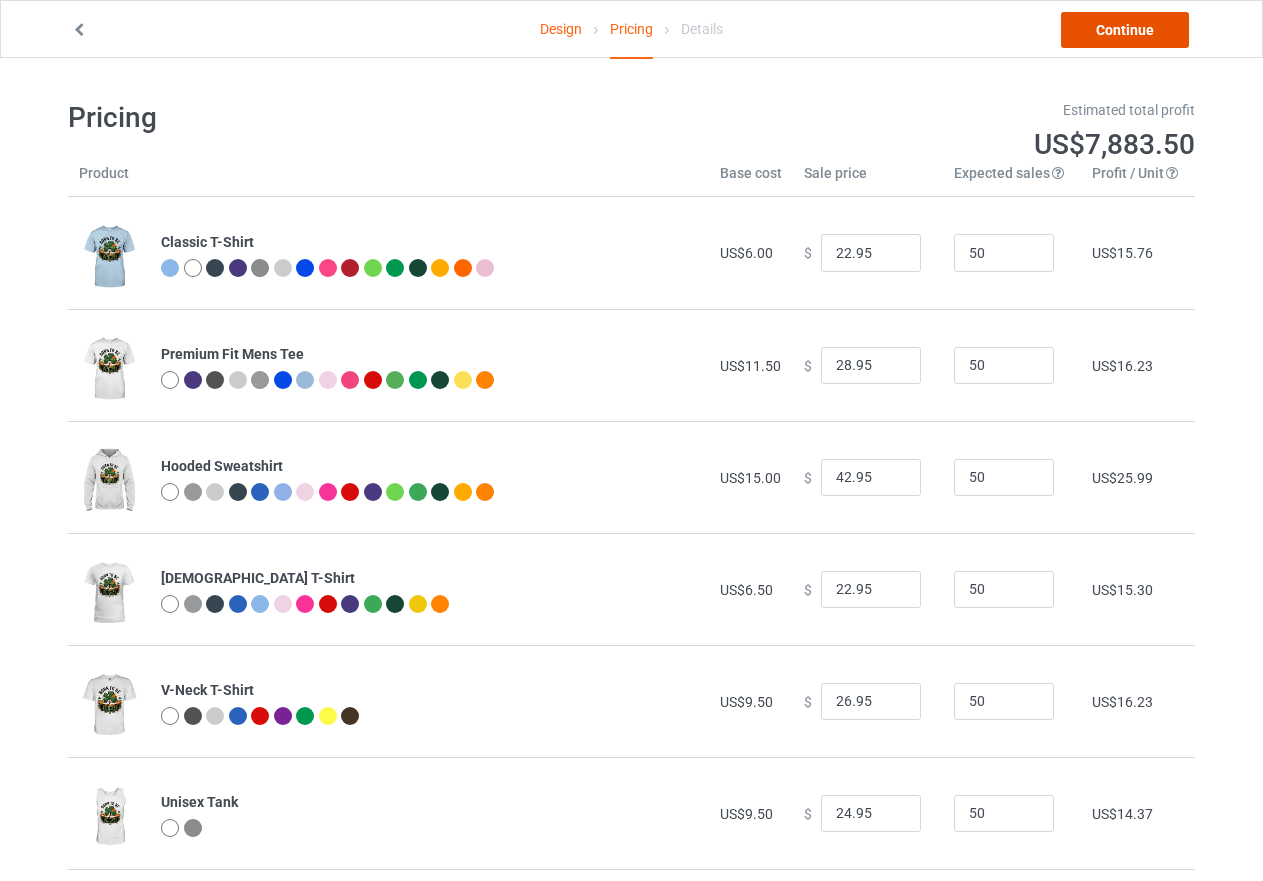 click on "Continue" at bounding box center (1125, 30) 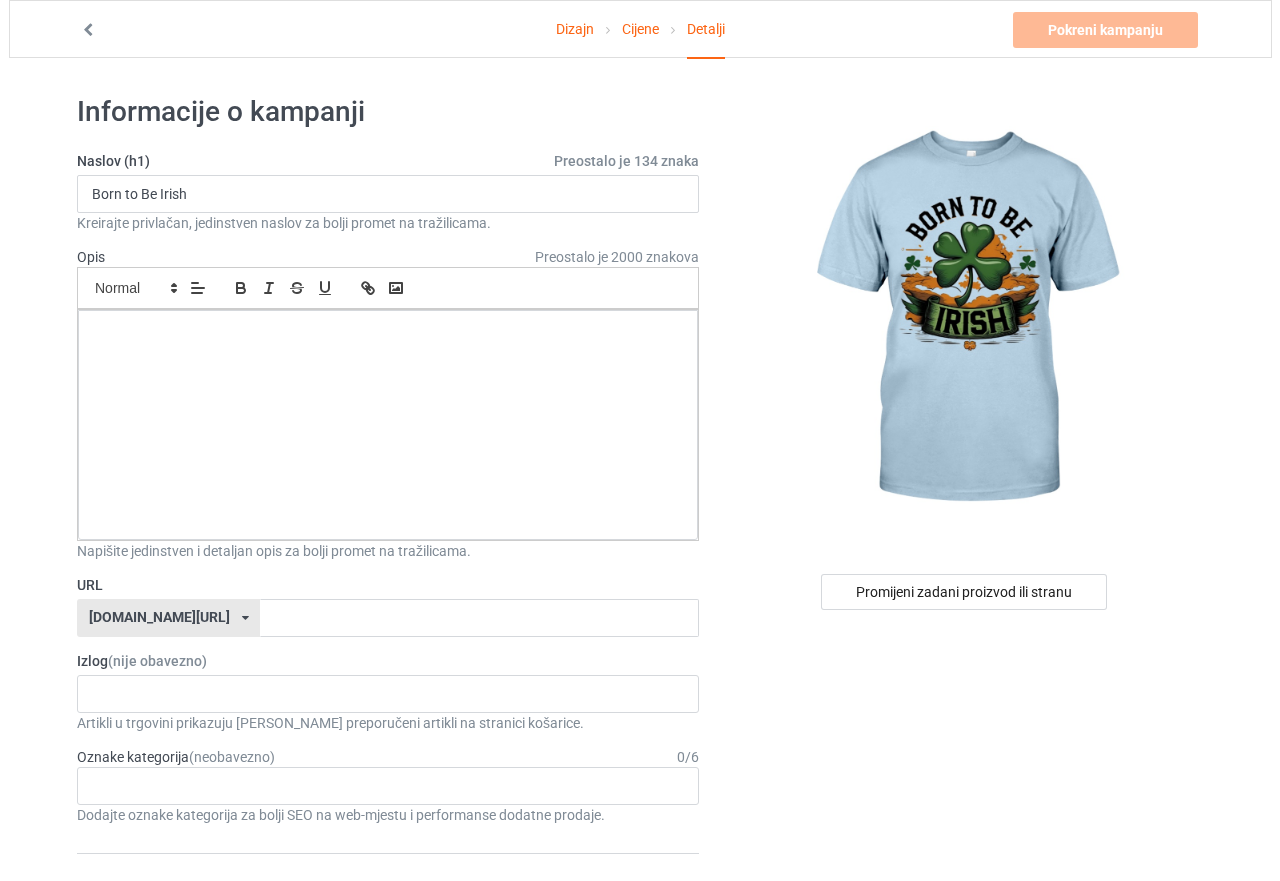 scroll, scrollTop: 0, scrollLeft: 0, axis: both 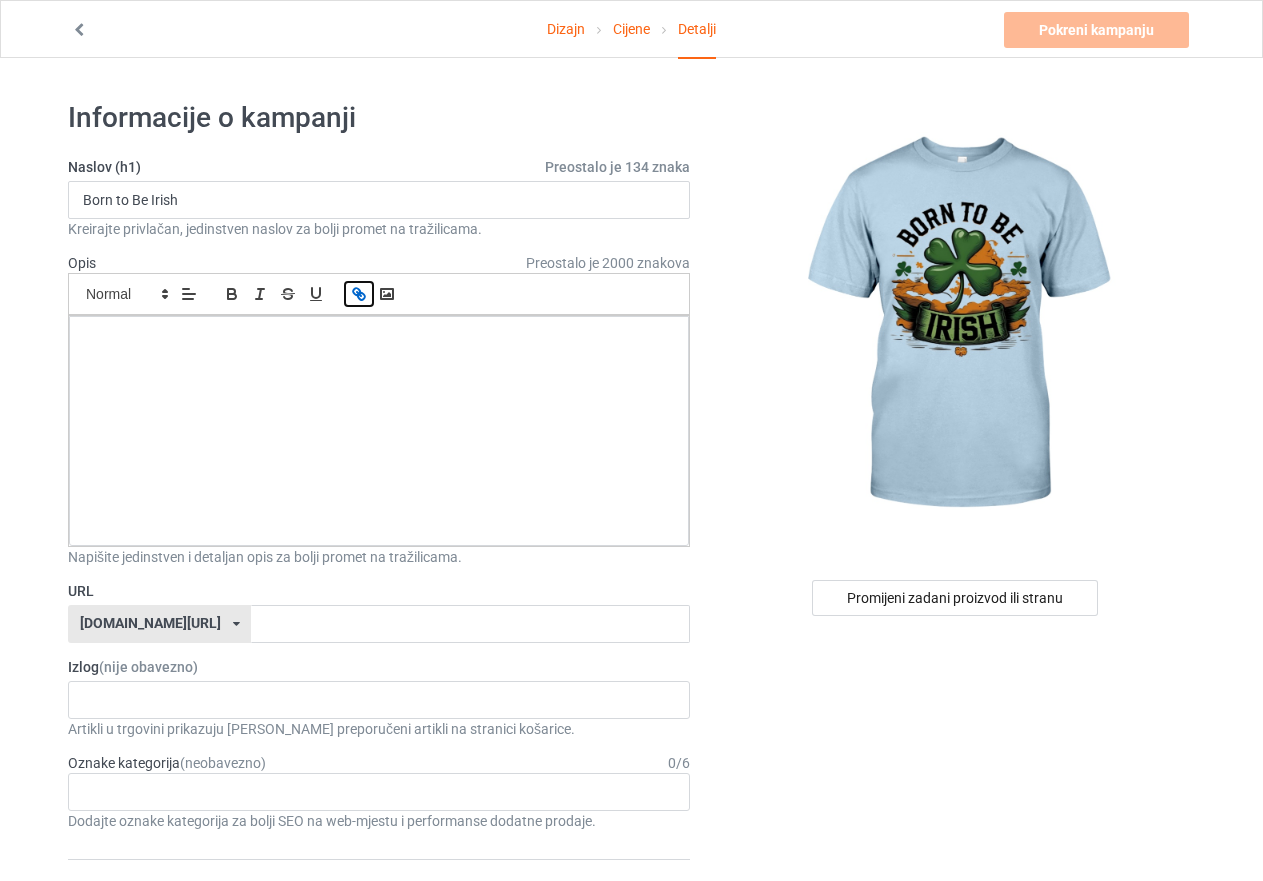 click 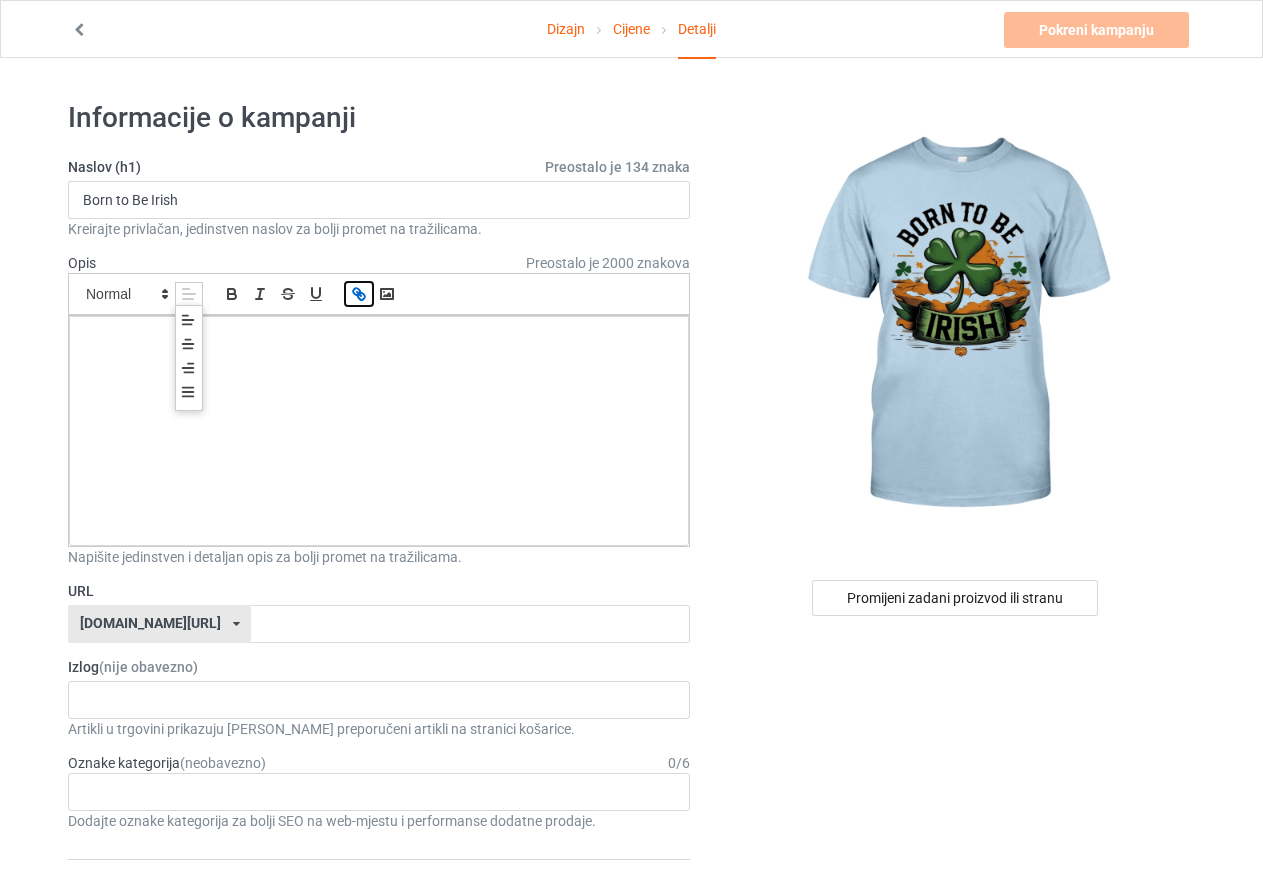 click 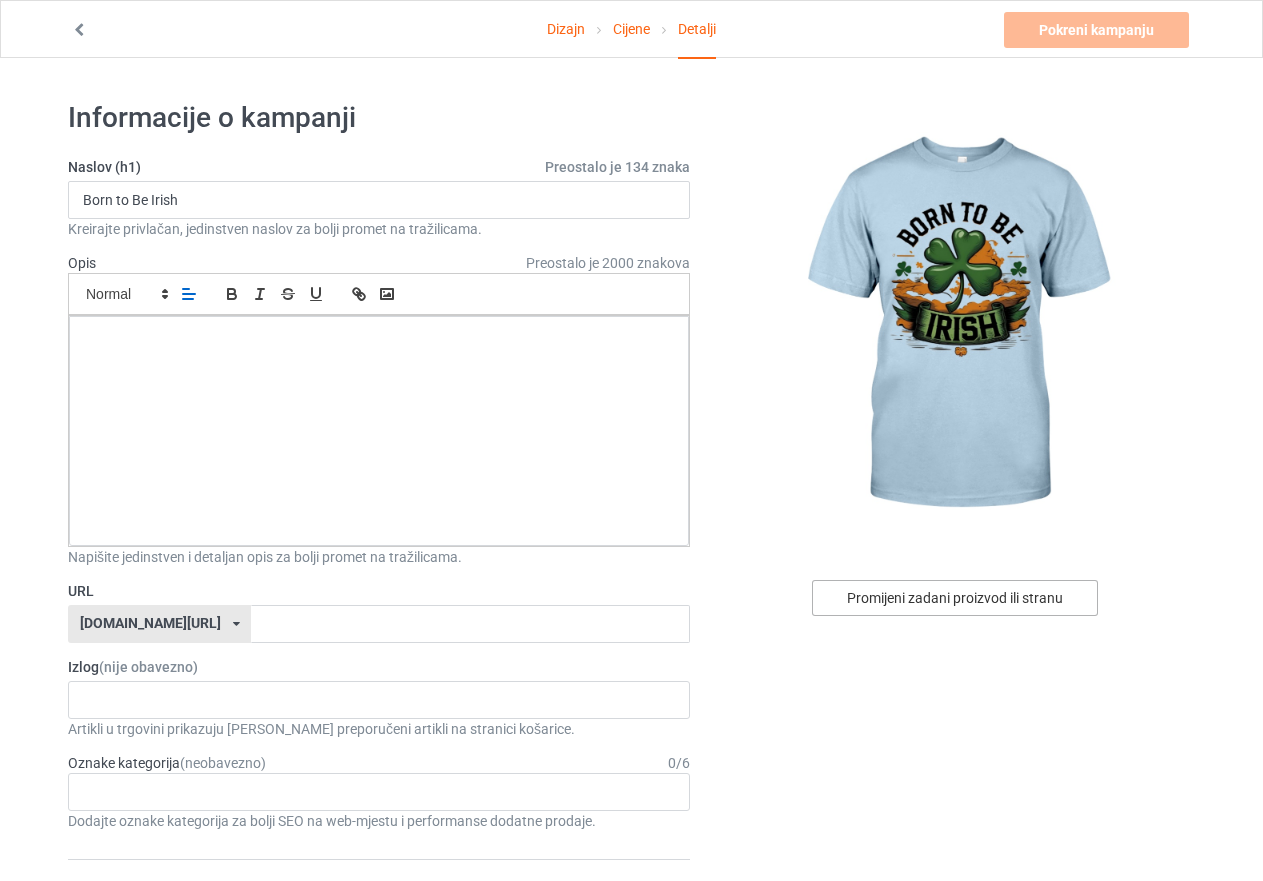 click on "Promijeni zadani proizvod ili stranu" at bounding box center [955, 598] 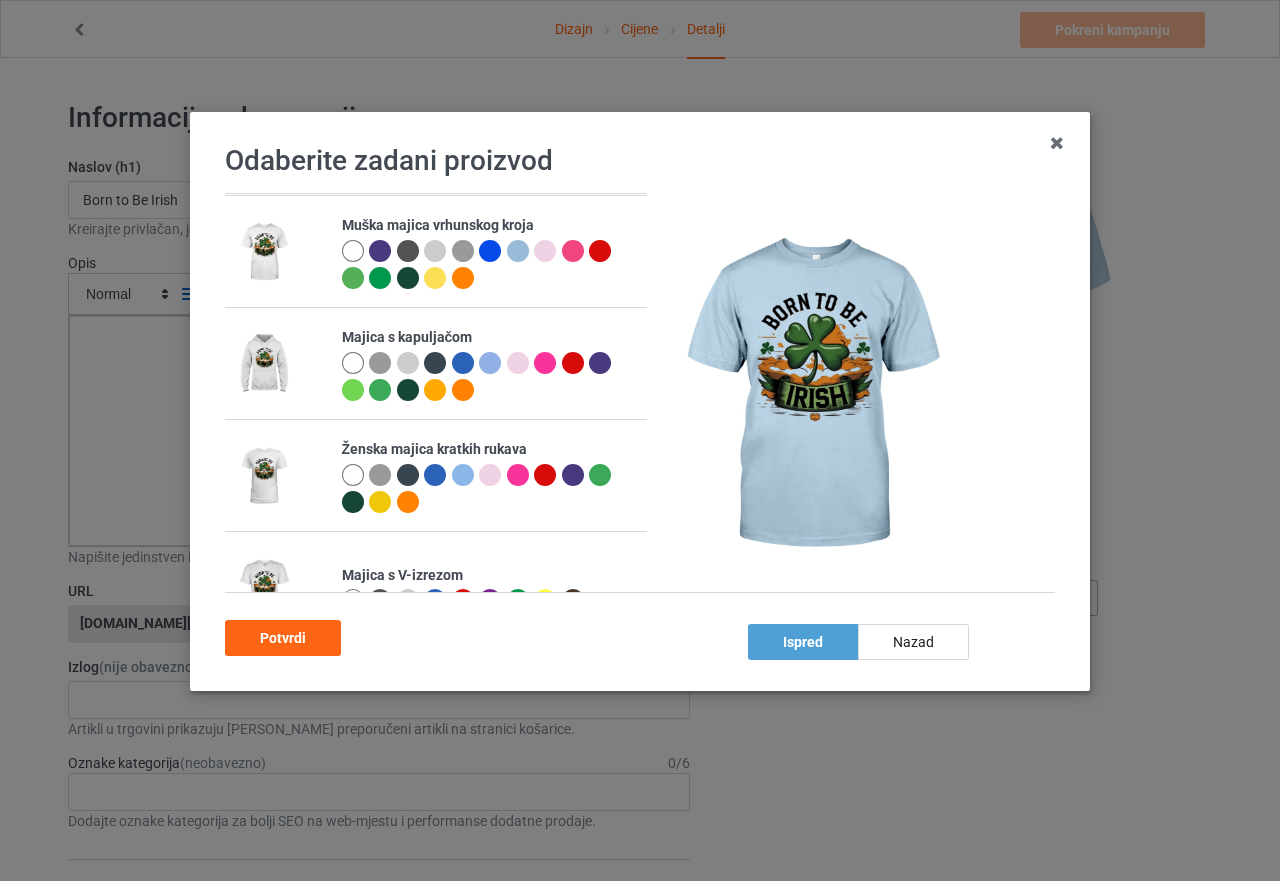 scroll, scrollTop: 0, scrollLeft: 0, axis: both 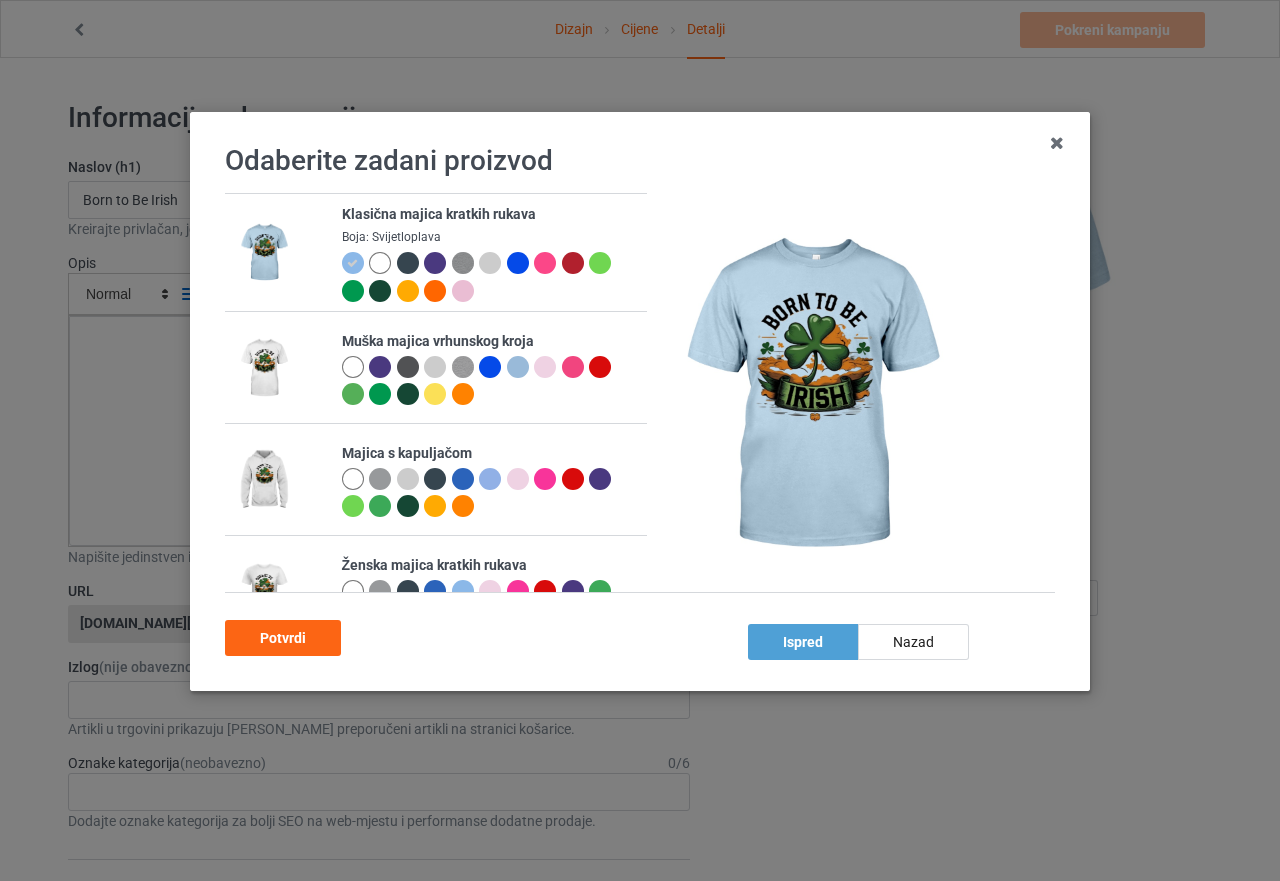 click at bounding box center [353, 367] 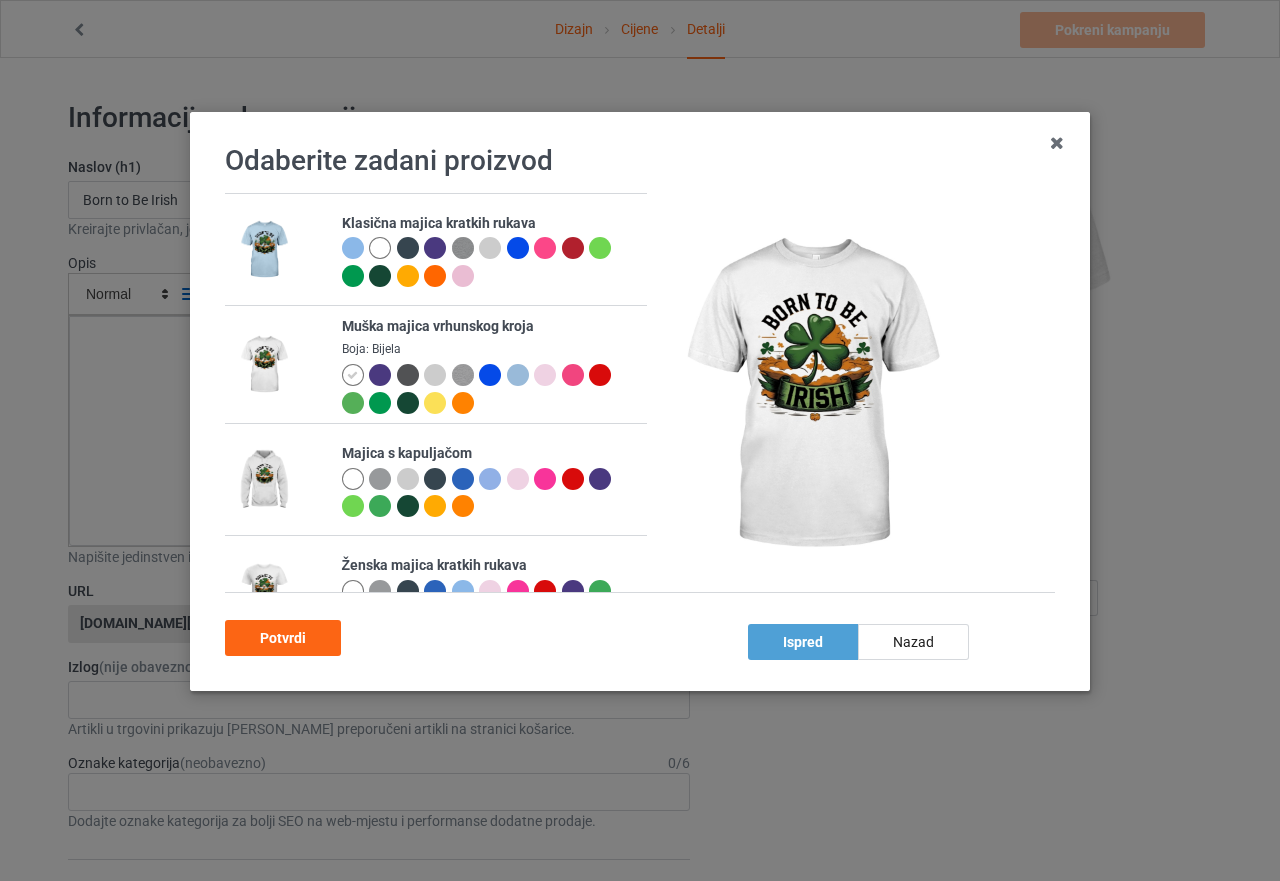 click at bounding box center (353, 479) 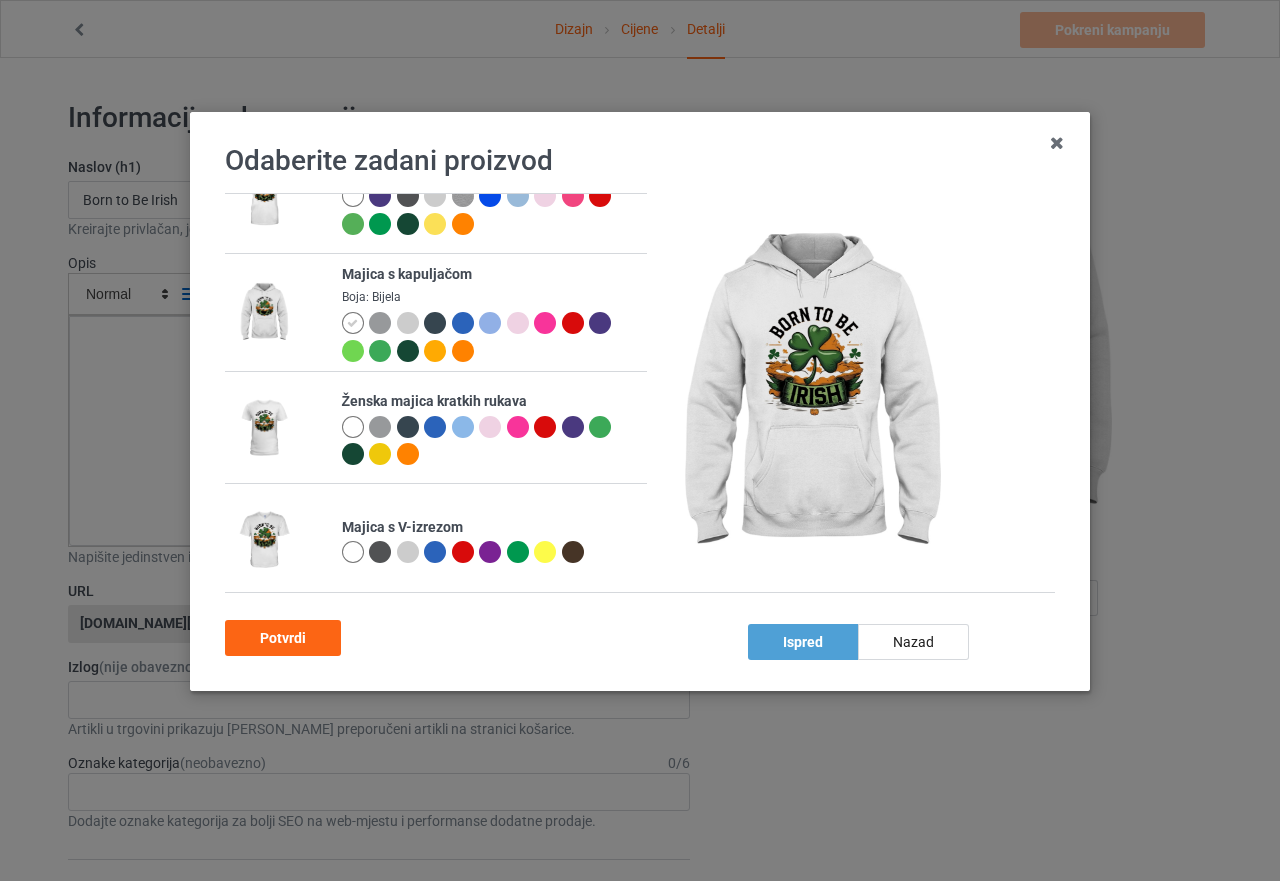 scroll, scrollTop: 300, scrollLeft: 0, axis: vertical 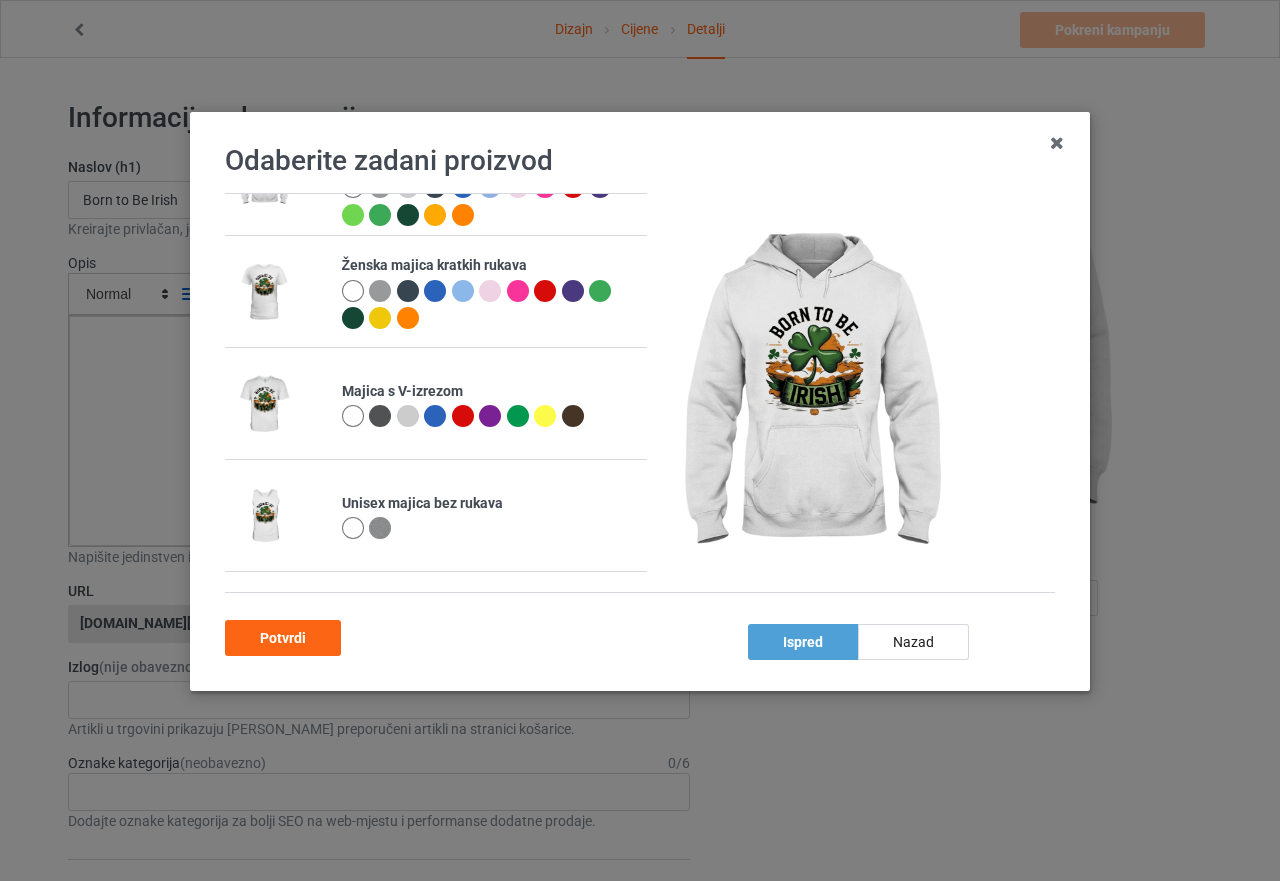 click at bounding box center [353, 291] 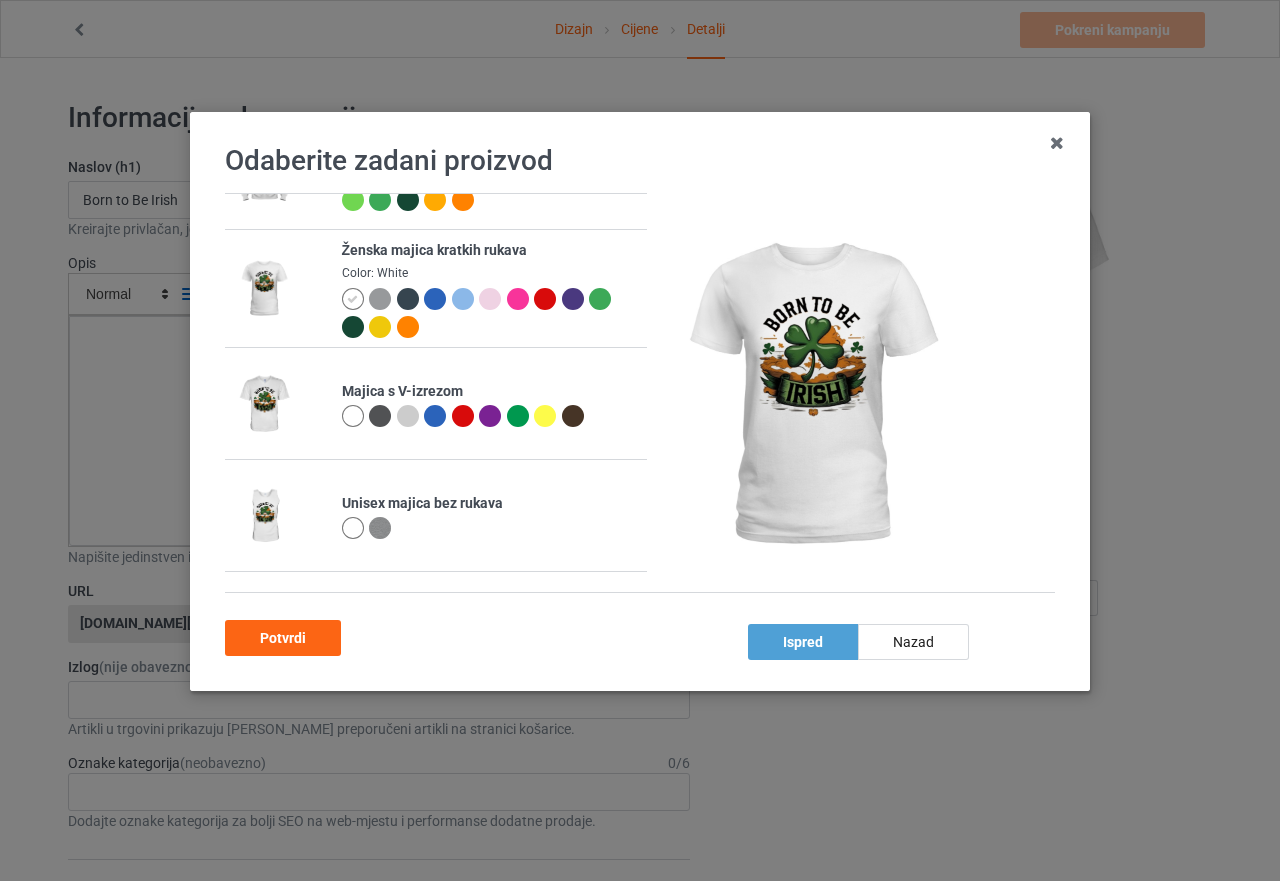 scroll, scrollTop: 297, scrollLeft: 0, axis: vertical 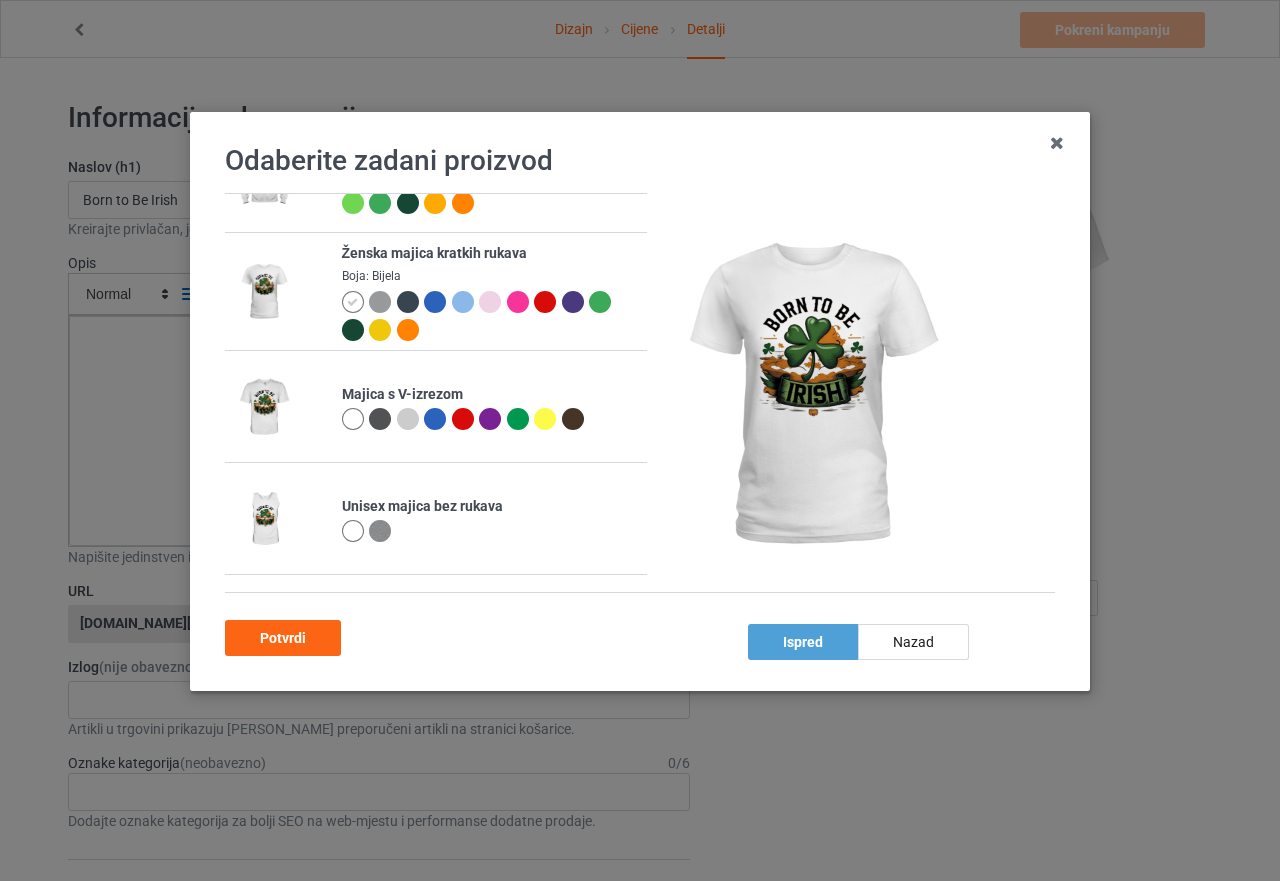click at bounding box center [353, 419] 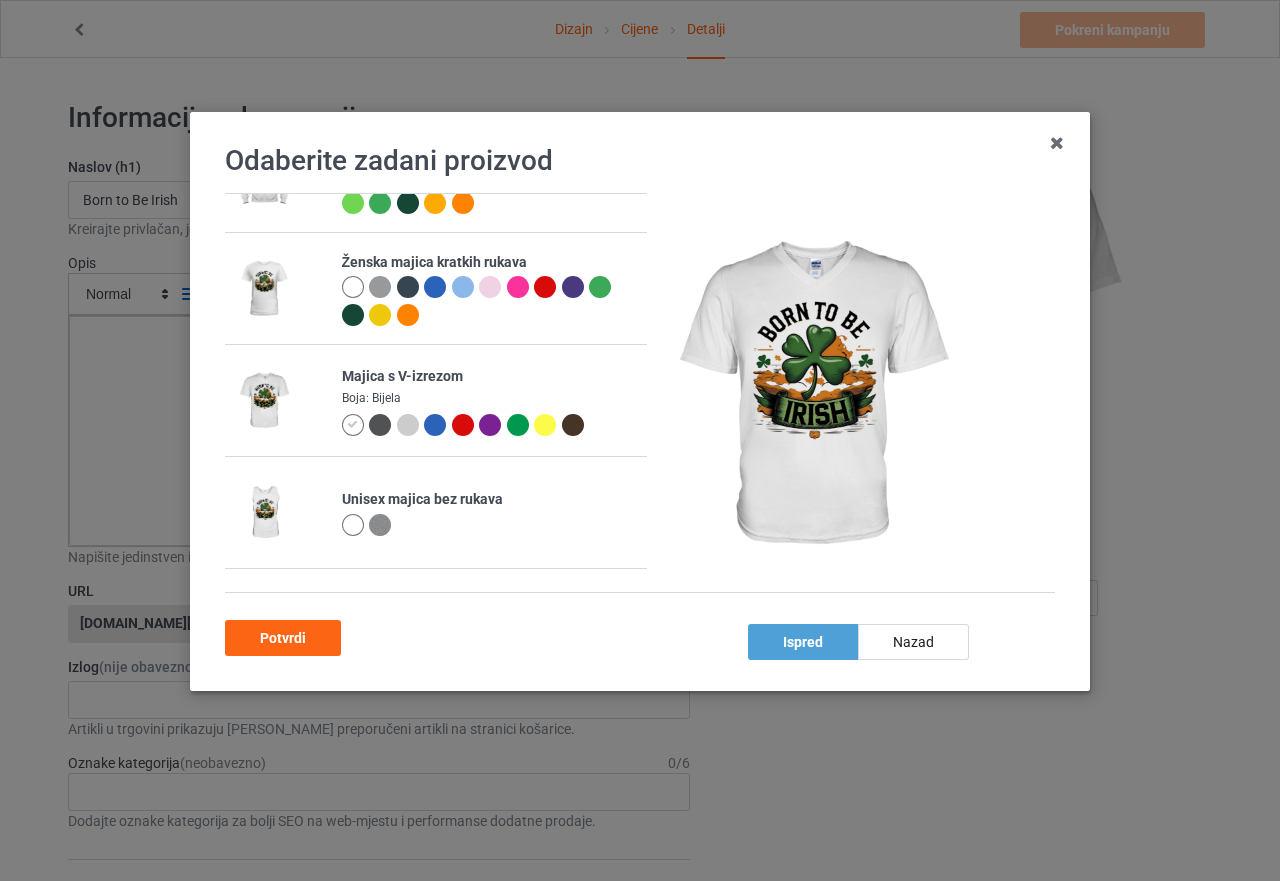 click at bounding box center [353, 525] 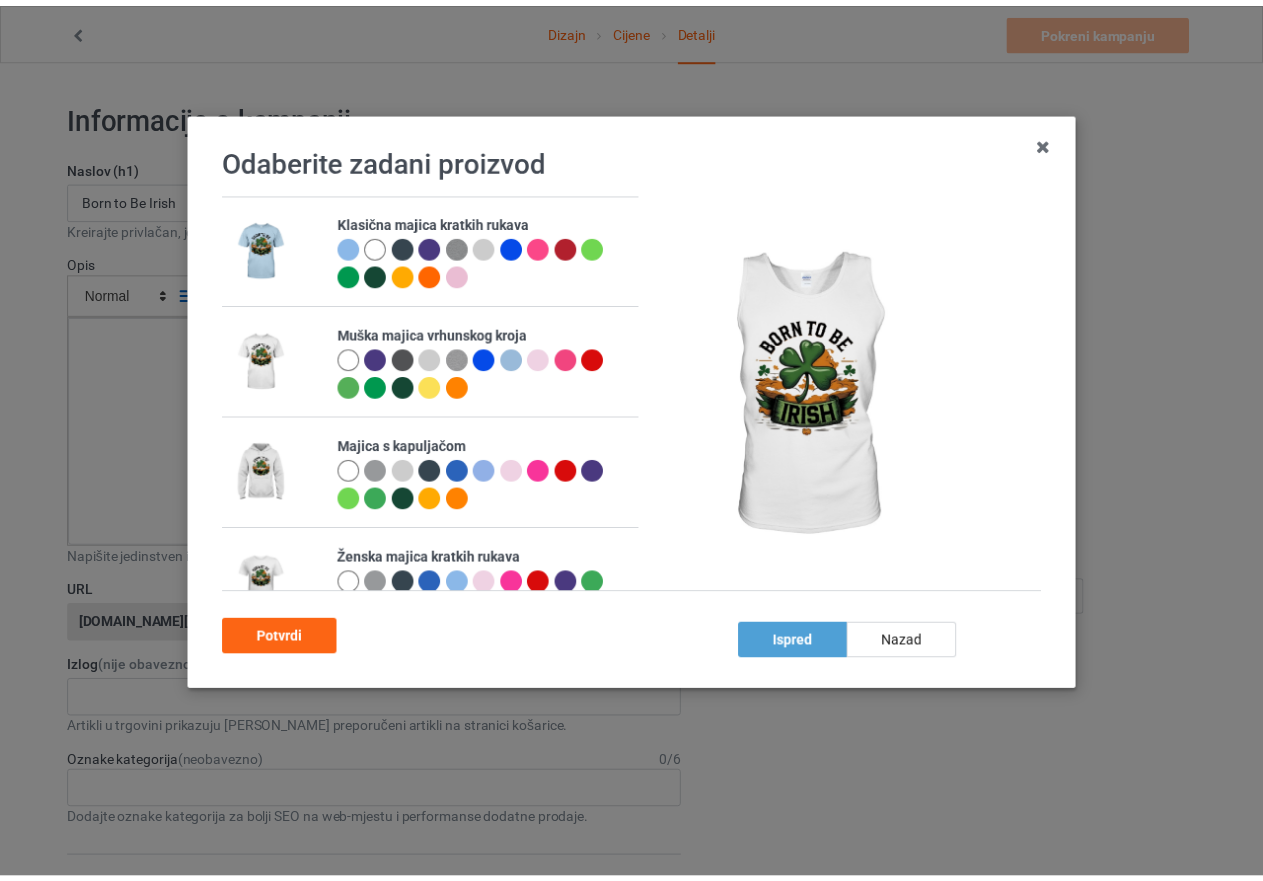 scroll, scrollTop: 0, scrollLeft: 0, axis: both 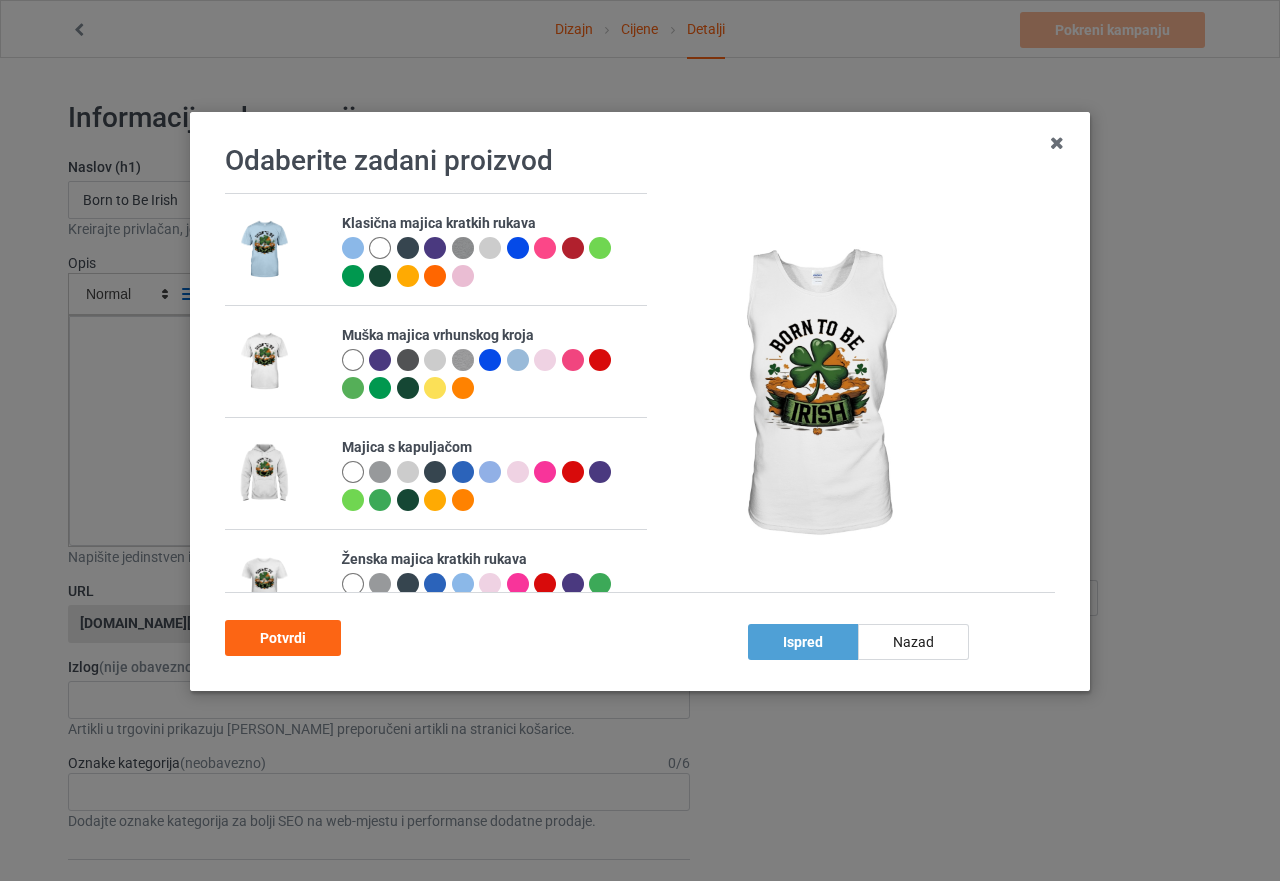 click at bounding box center [353, 248] 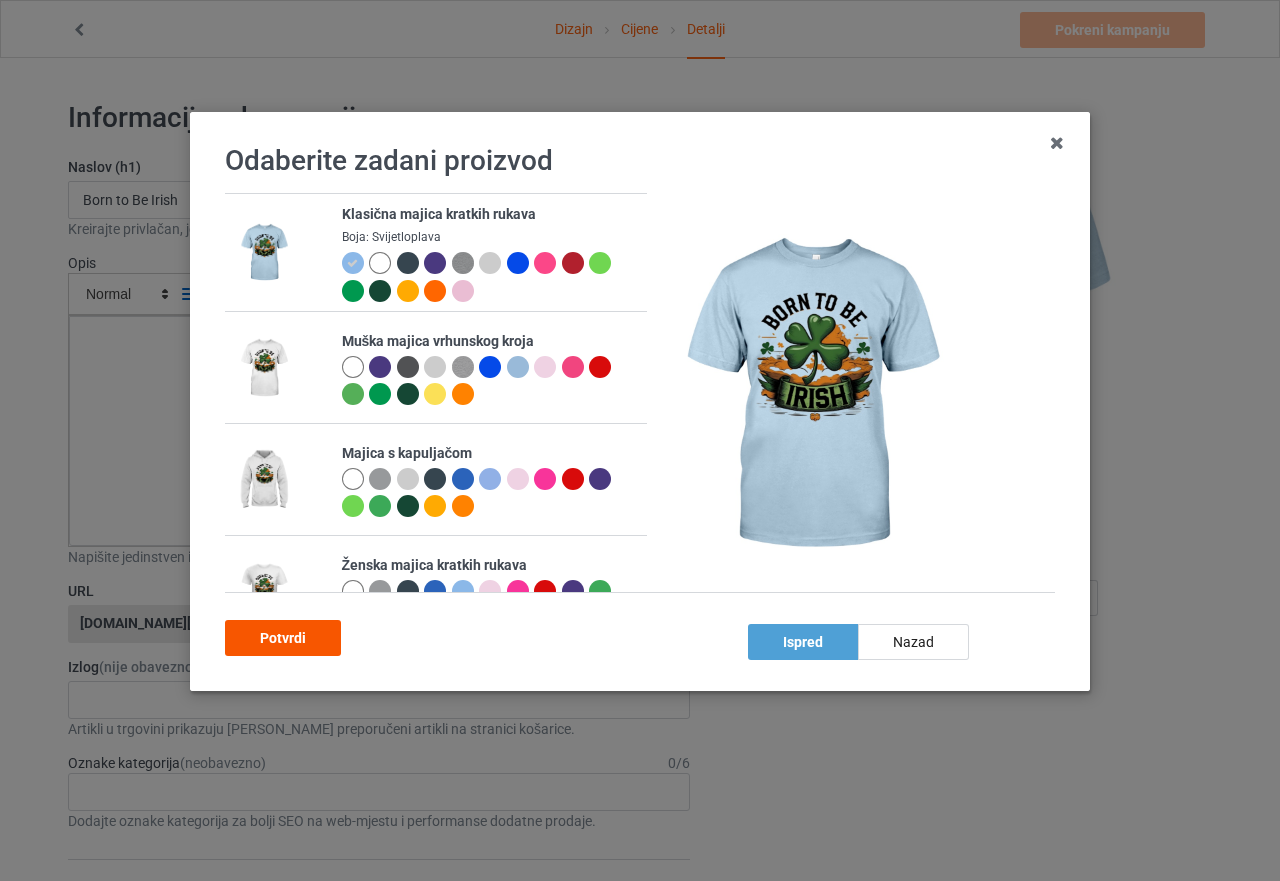 click on "Potvrdi" at bounding box center [283, 638] 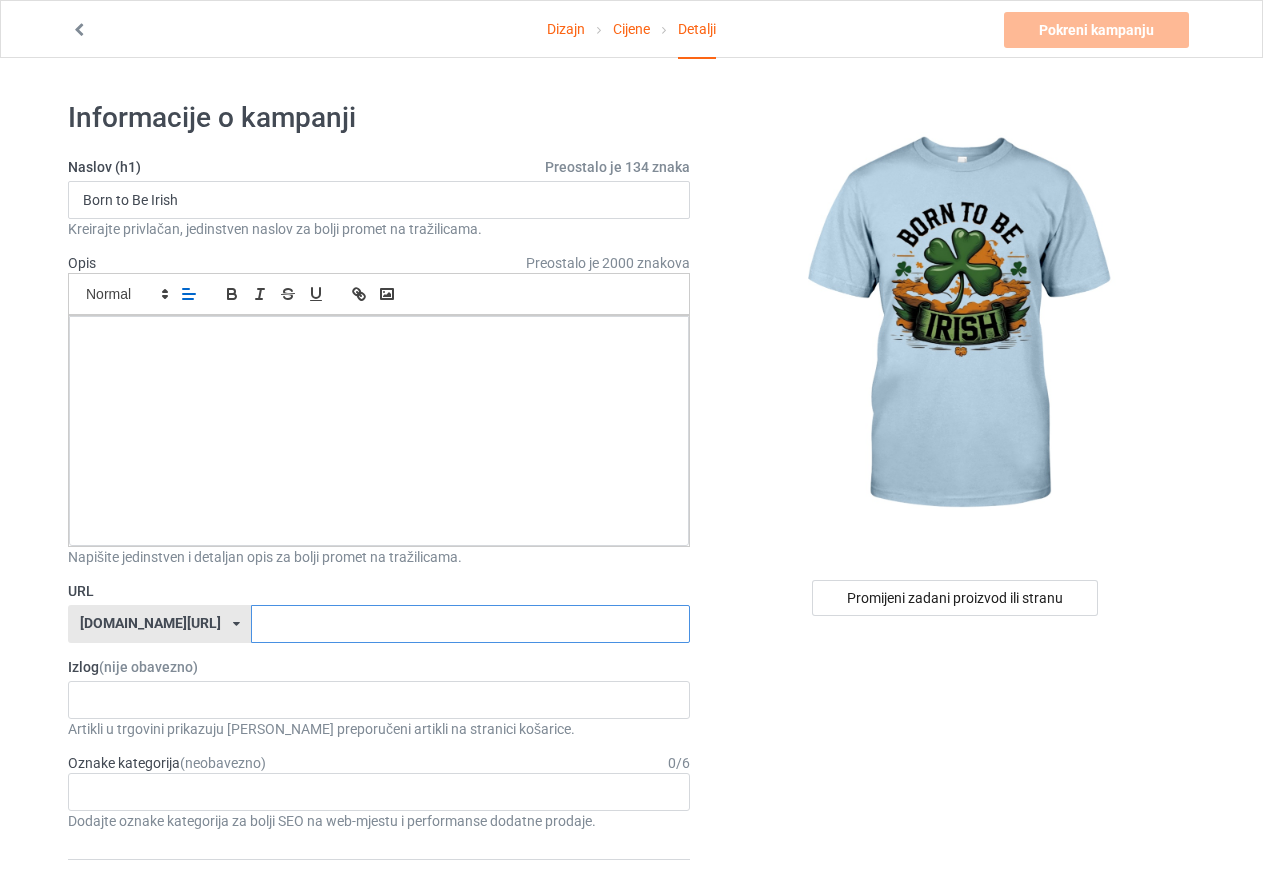 click at bounding box center [470, 624] 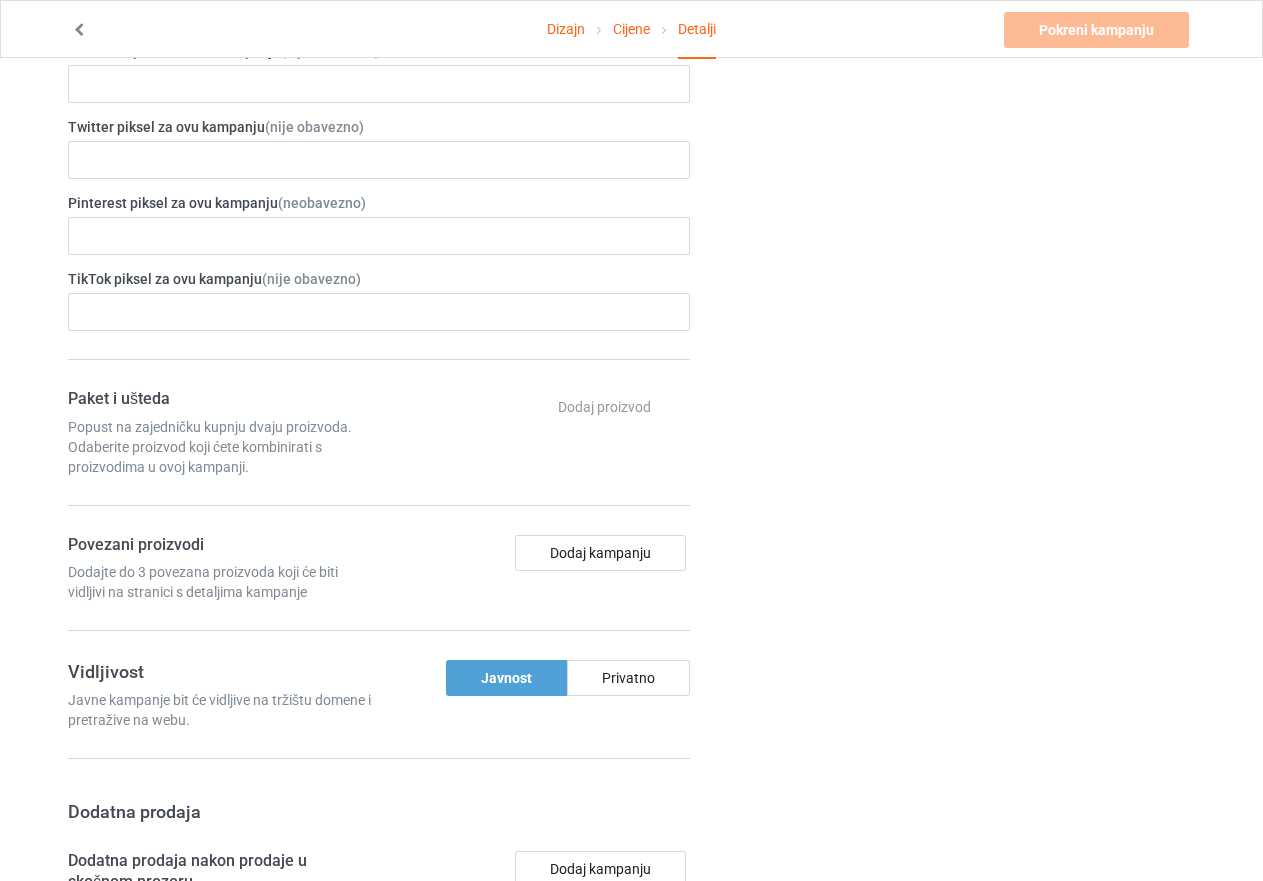 scroll, scrollTop: 900, scrollLeft: 0, axis: vertical 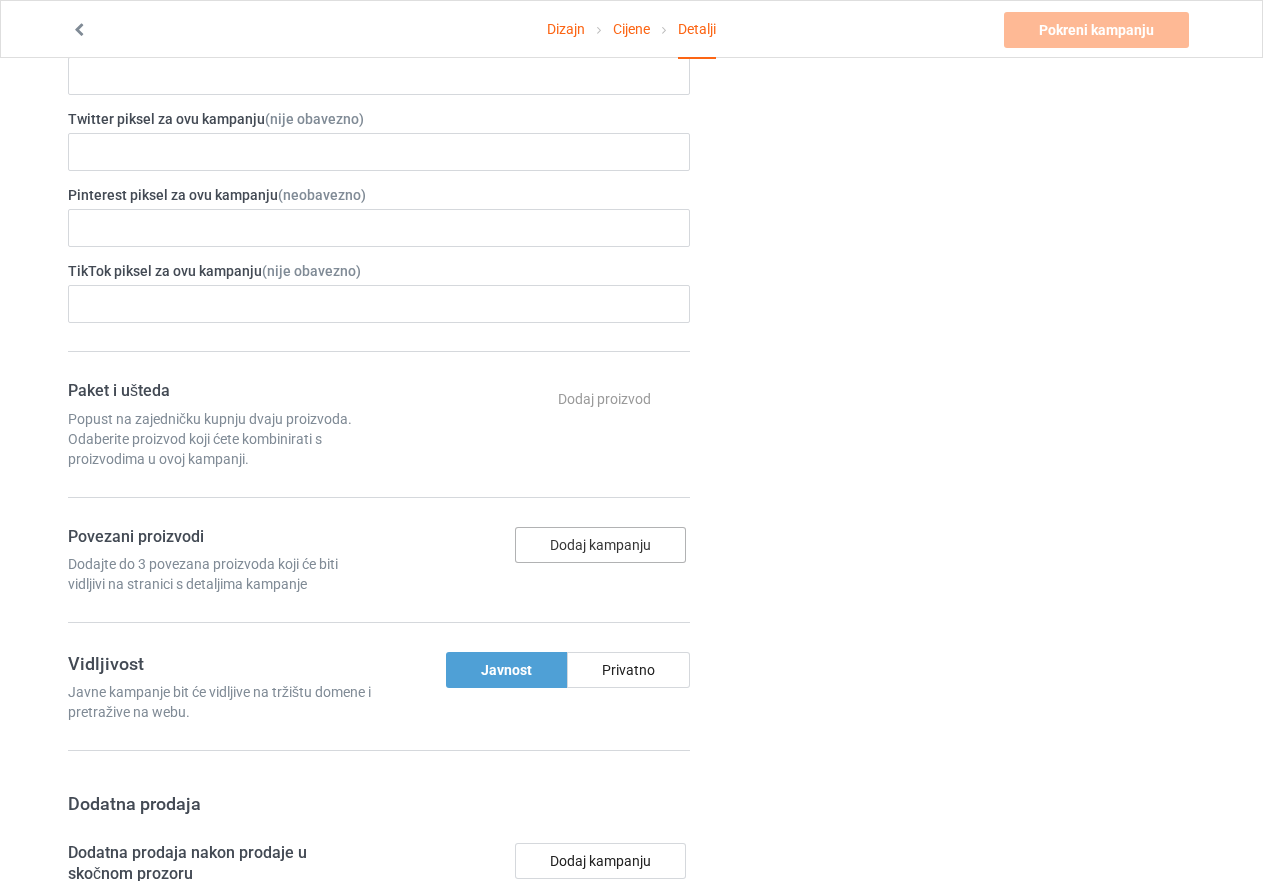 click on "Dodaj kampanju" at bounding box center [600, 545] 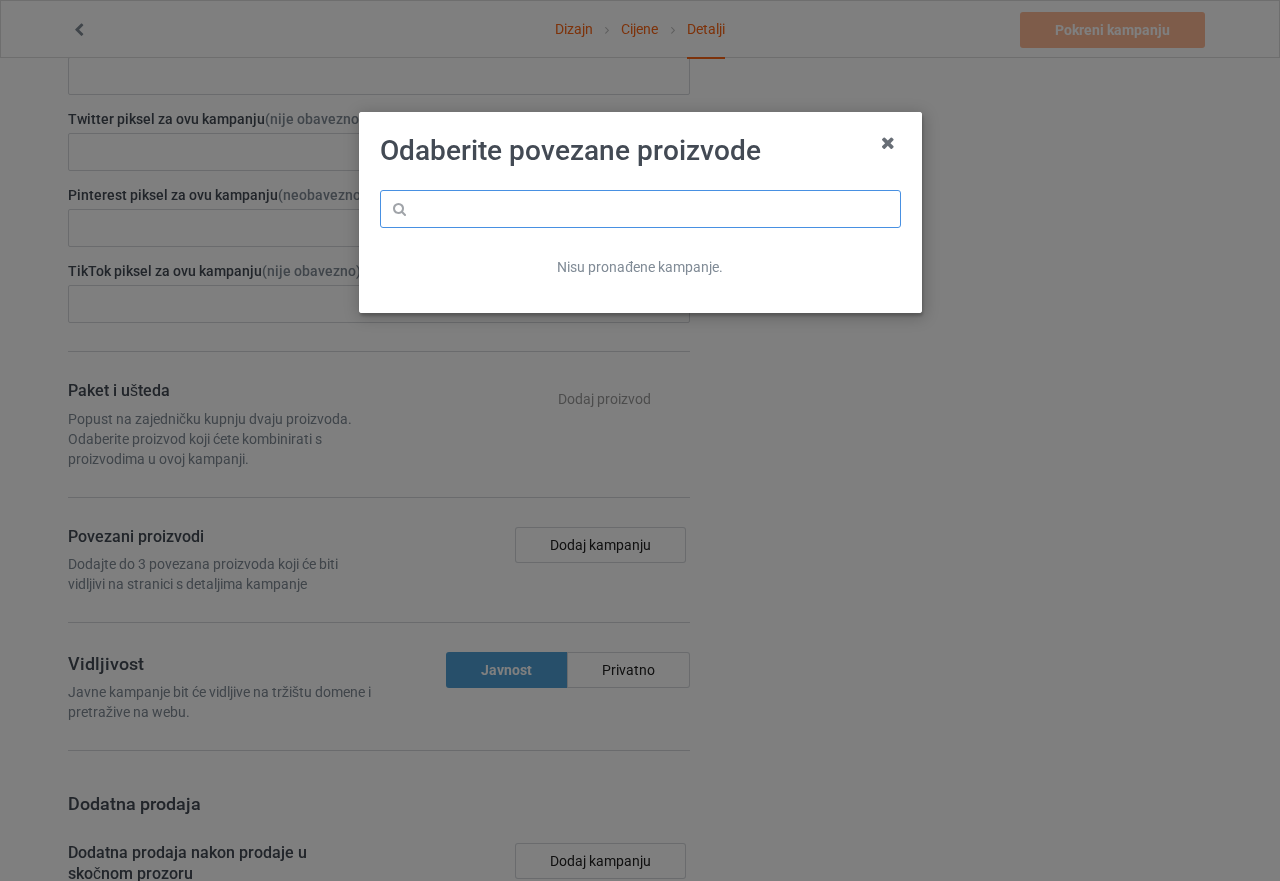 click at bounding box center [640, 209] 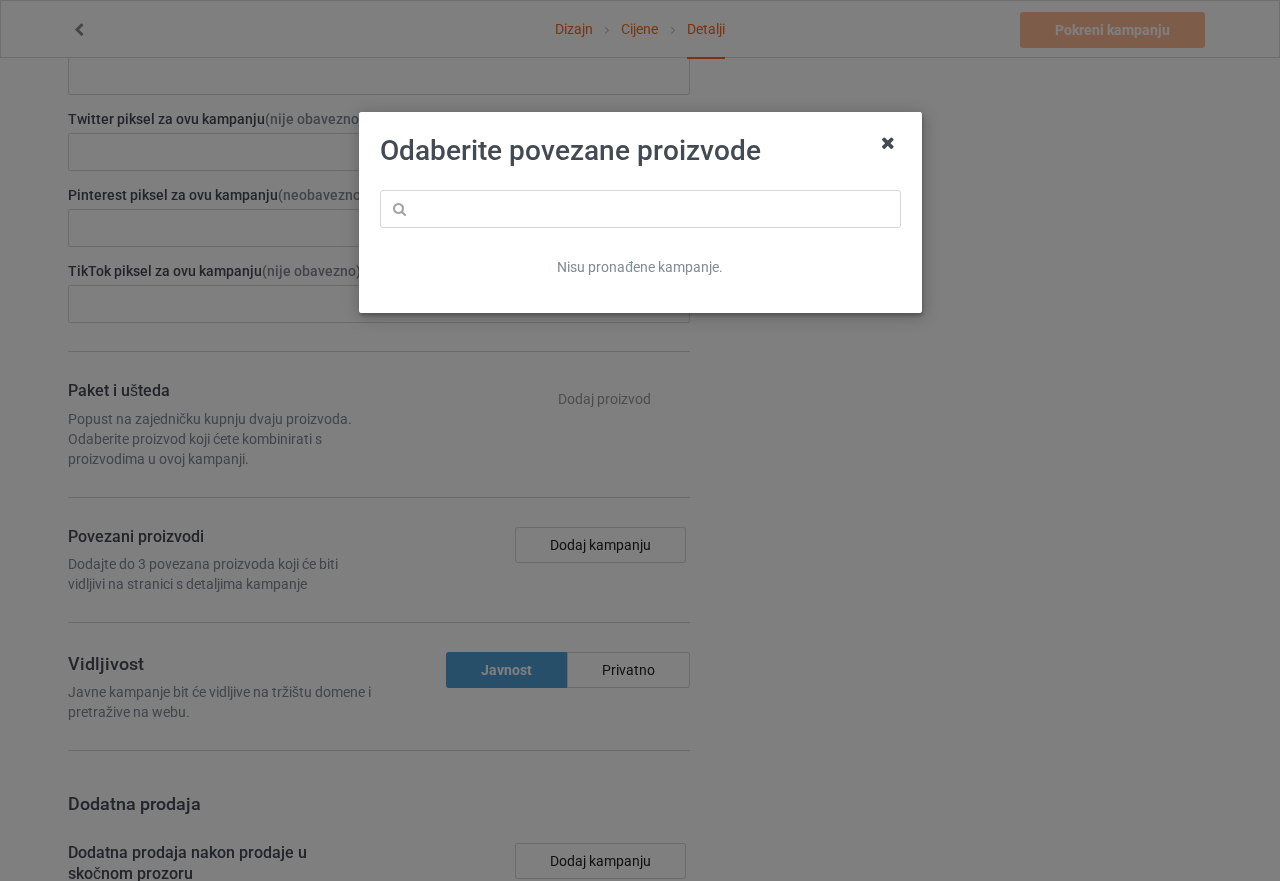 click at bounding box center [888, 143] 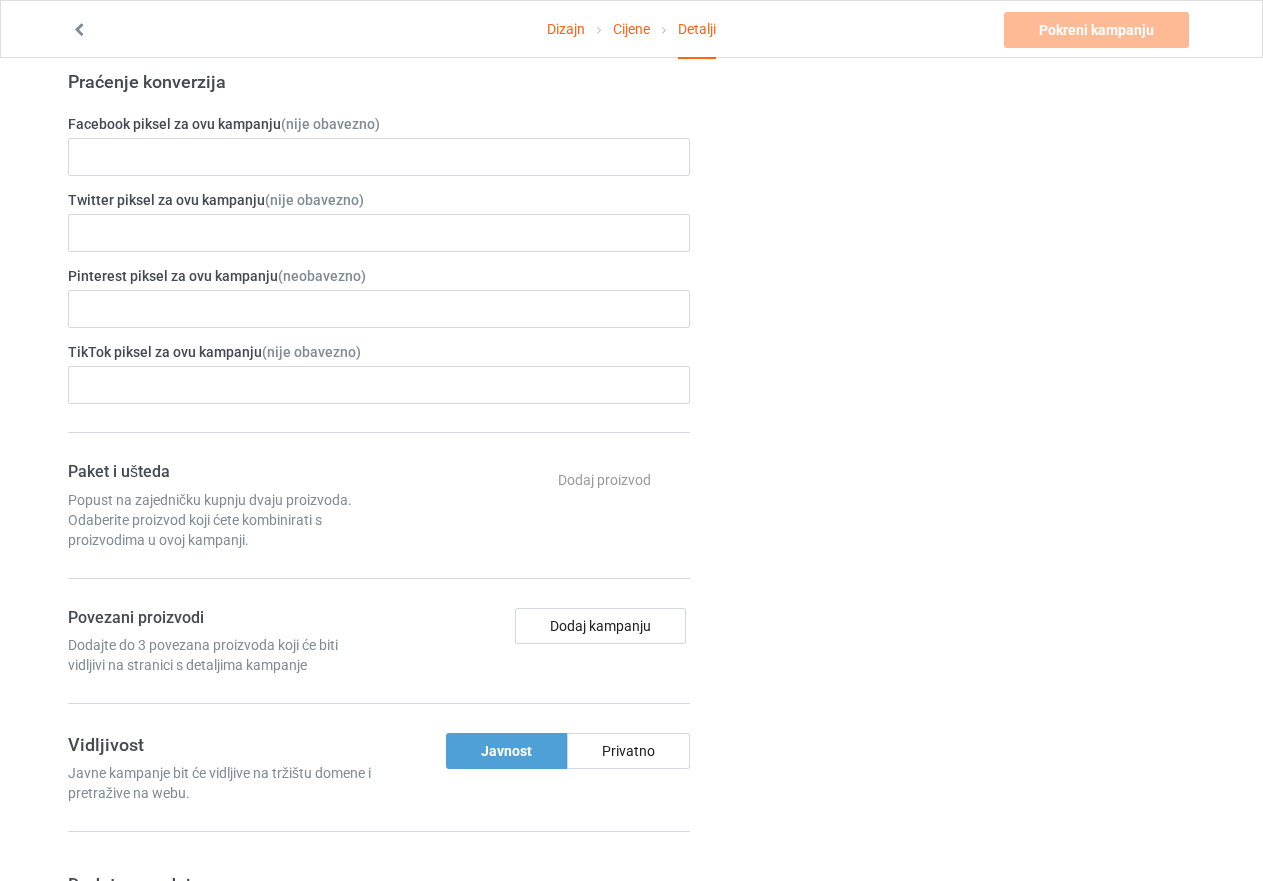 scroll, scrollTop: 818, scrollLeft: 0, axis: vertical 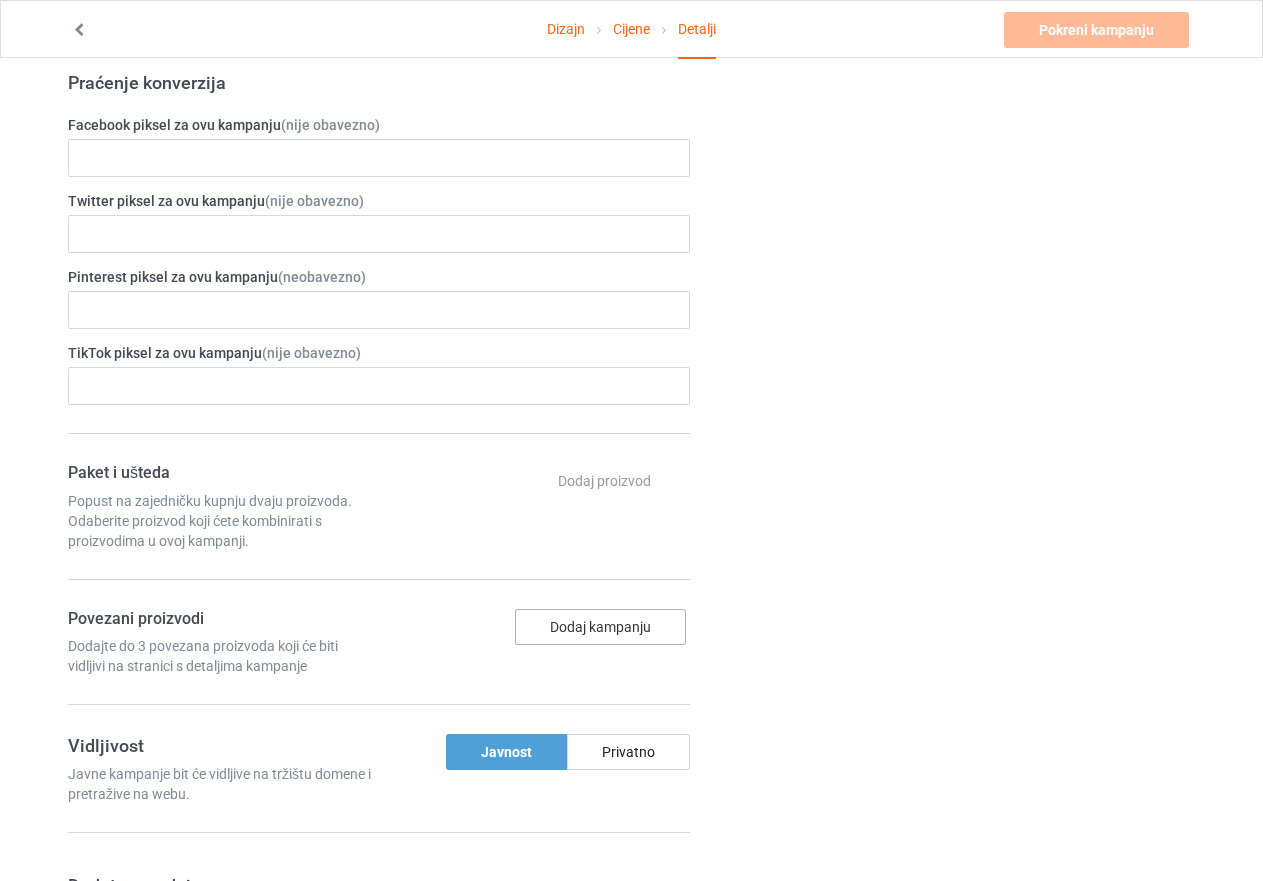 click on "Dodaj kampanju" at bounding box center [600, 627] 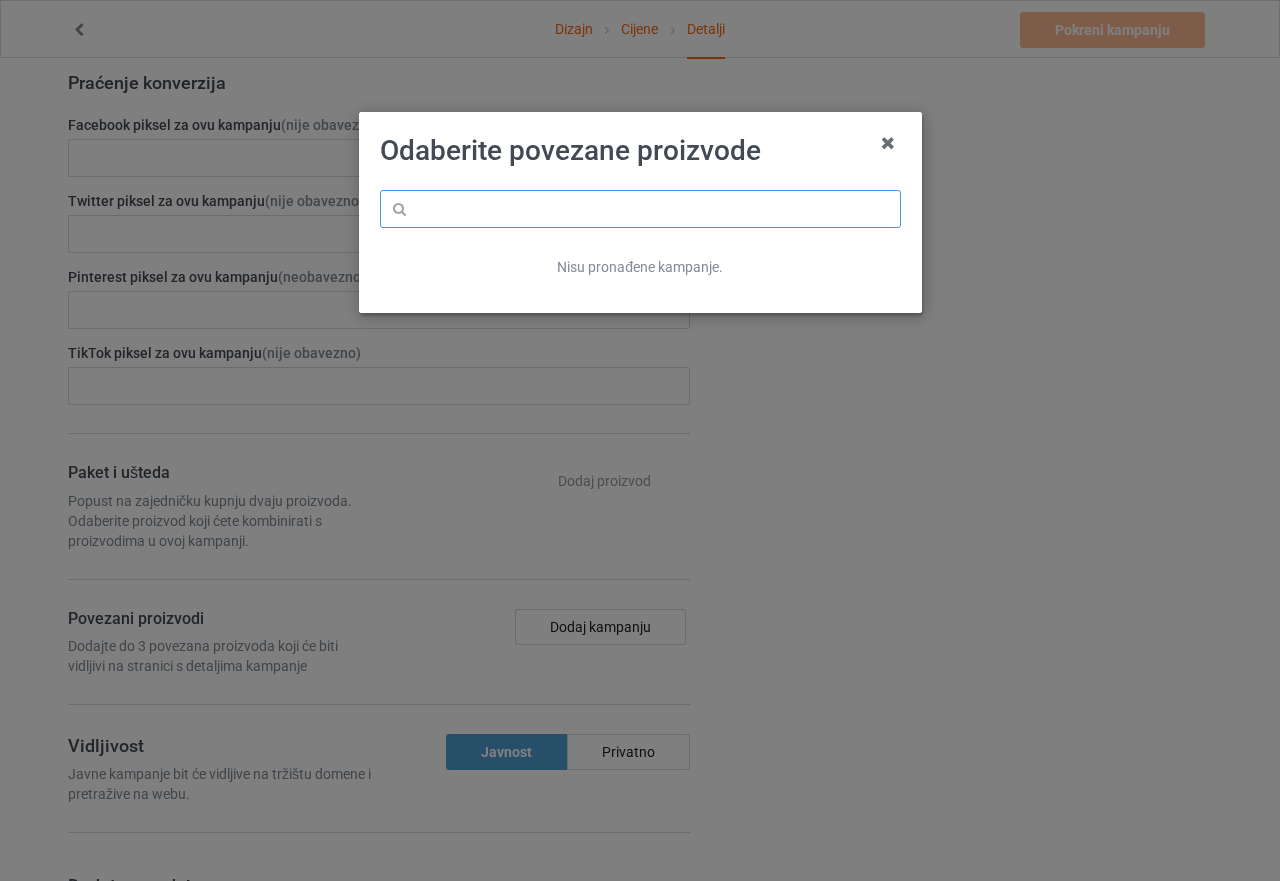 click at bounding box center [640, 209] 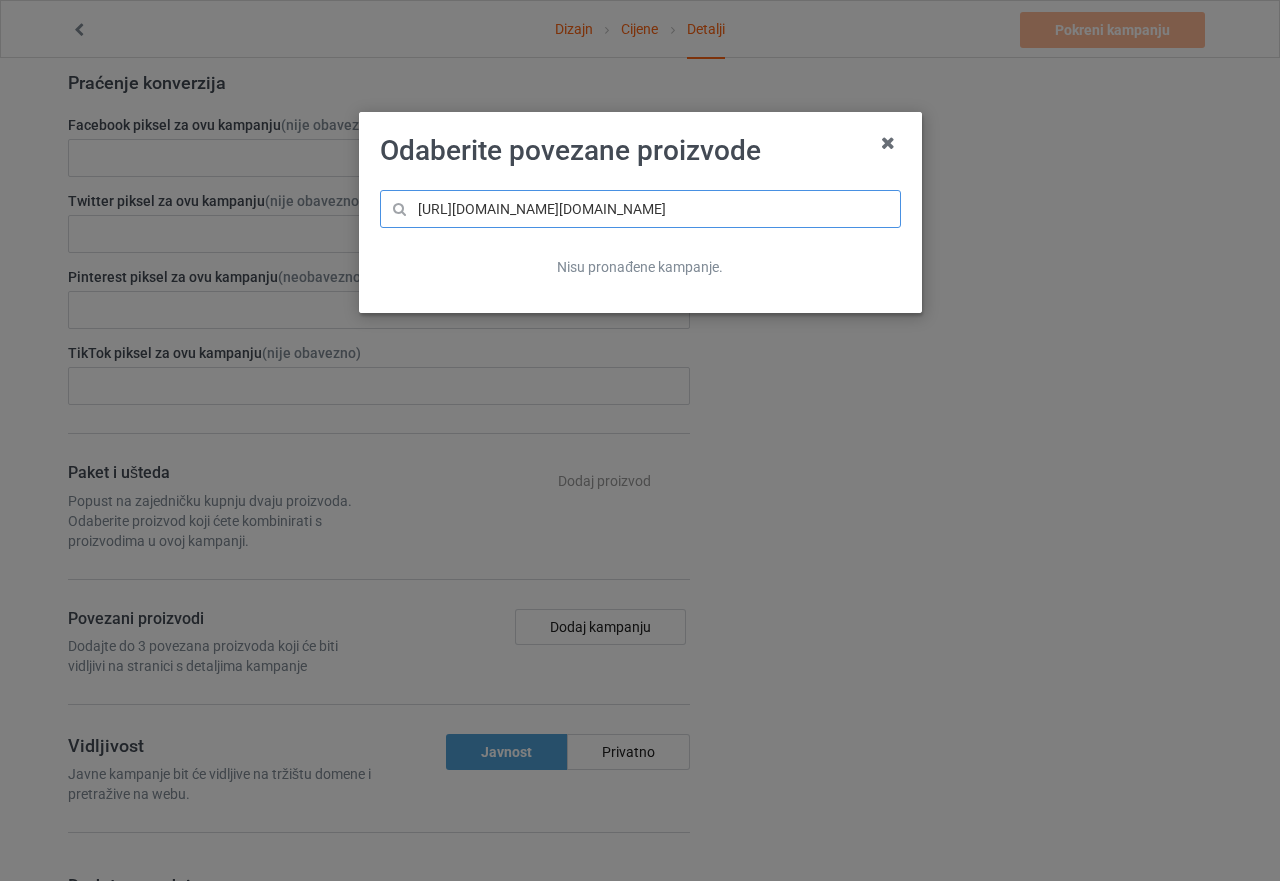 drag, startPoint x: 734, startPoint y: 212, endPoint x: 417, endPoint y: 205, distance: 317.07727 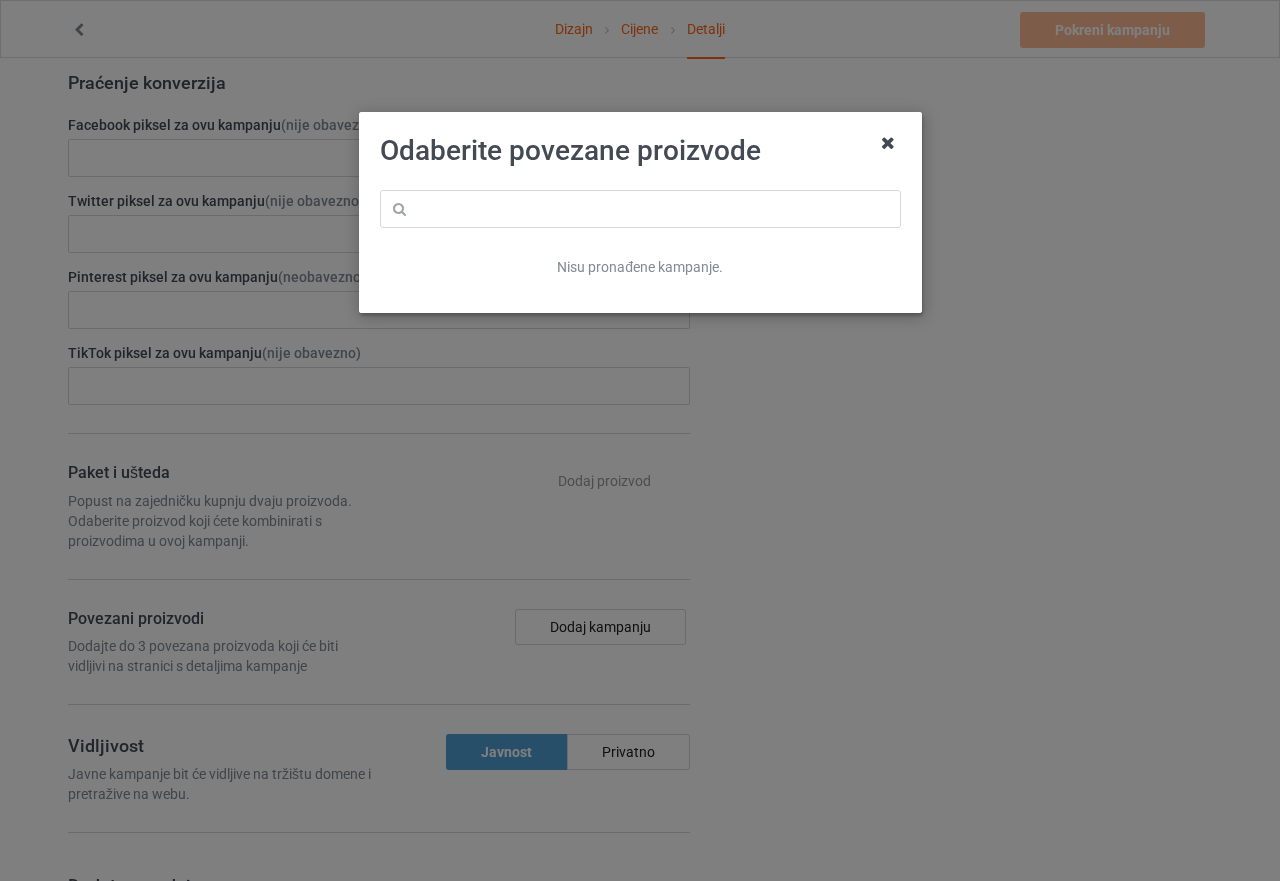 click at bounding box center [888, 143] 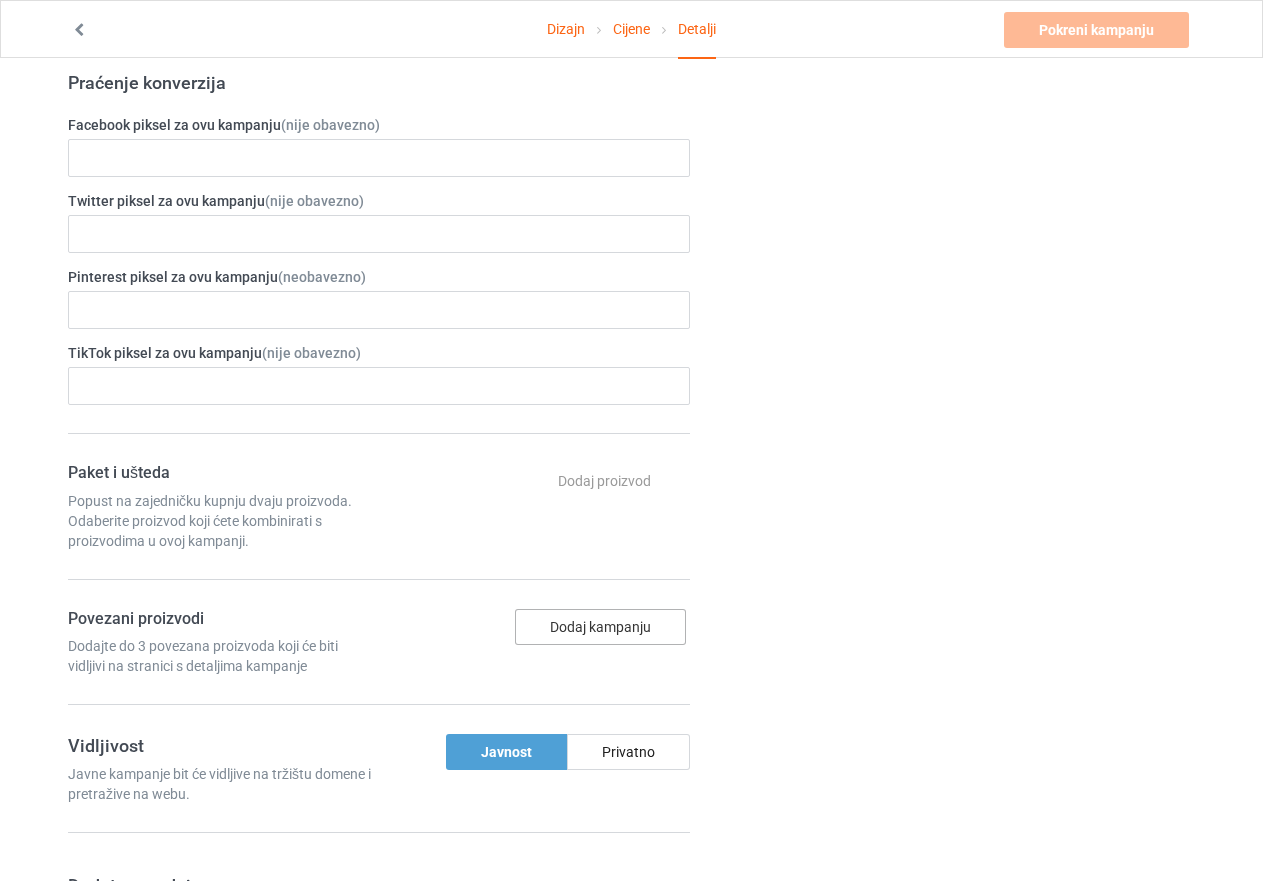 click on "Dodaj kampanju" at bounding box center (600, 627) 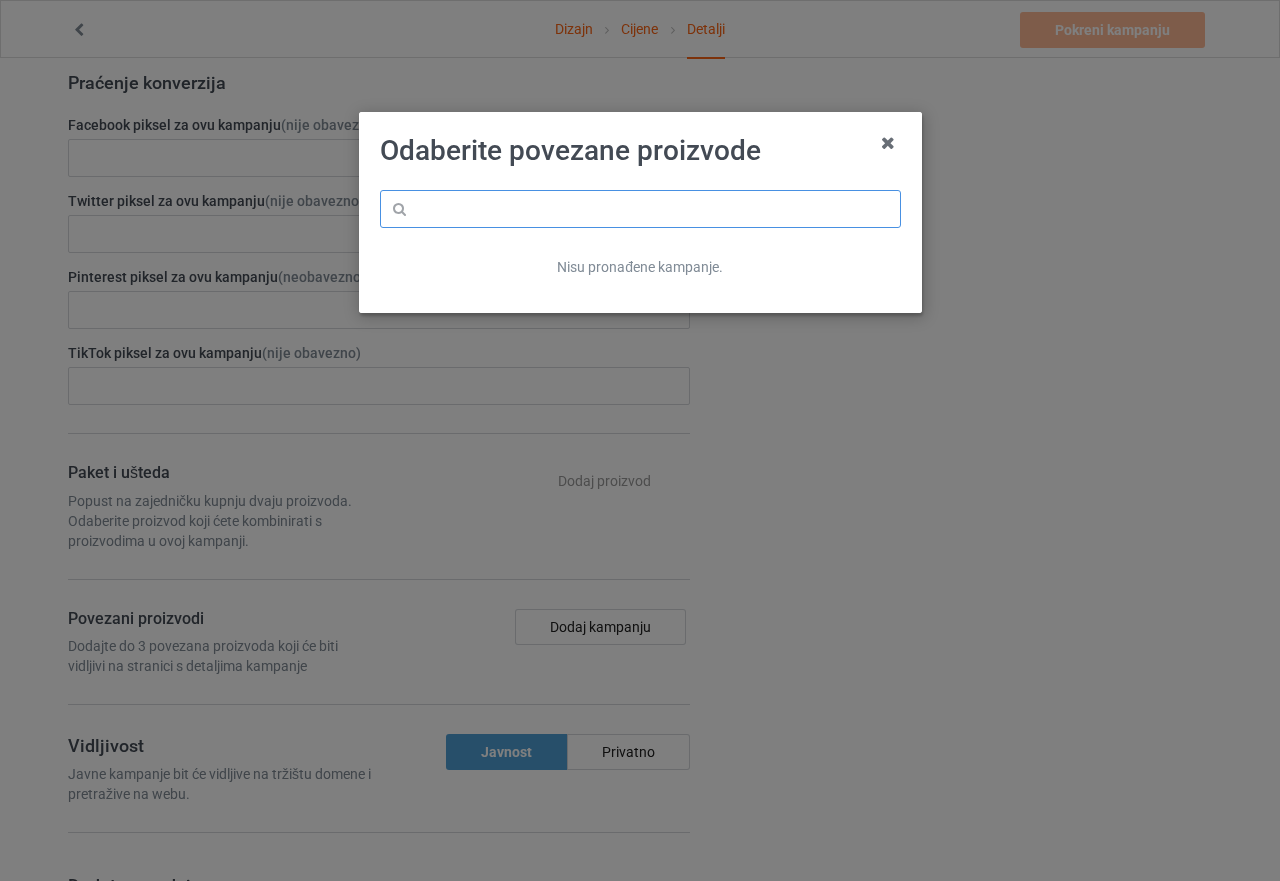 click at bounding box center [640, 209] 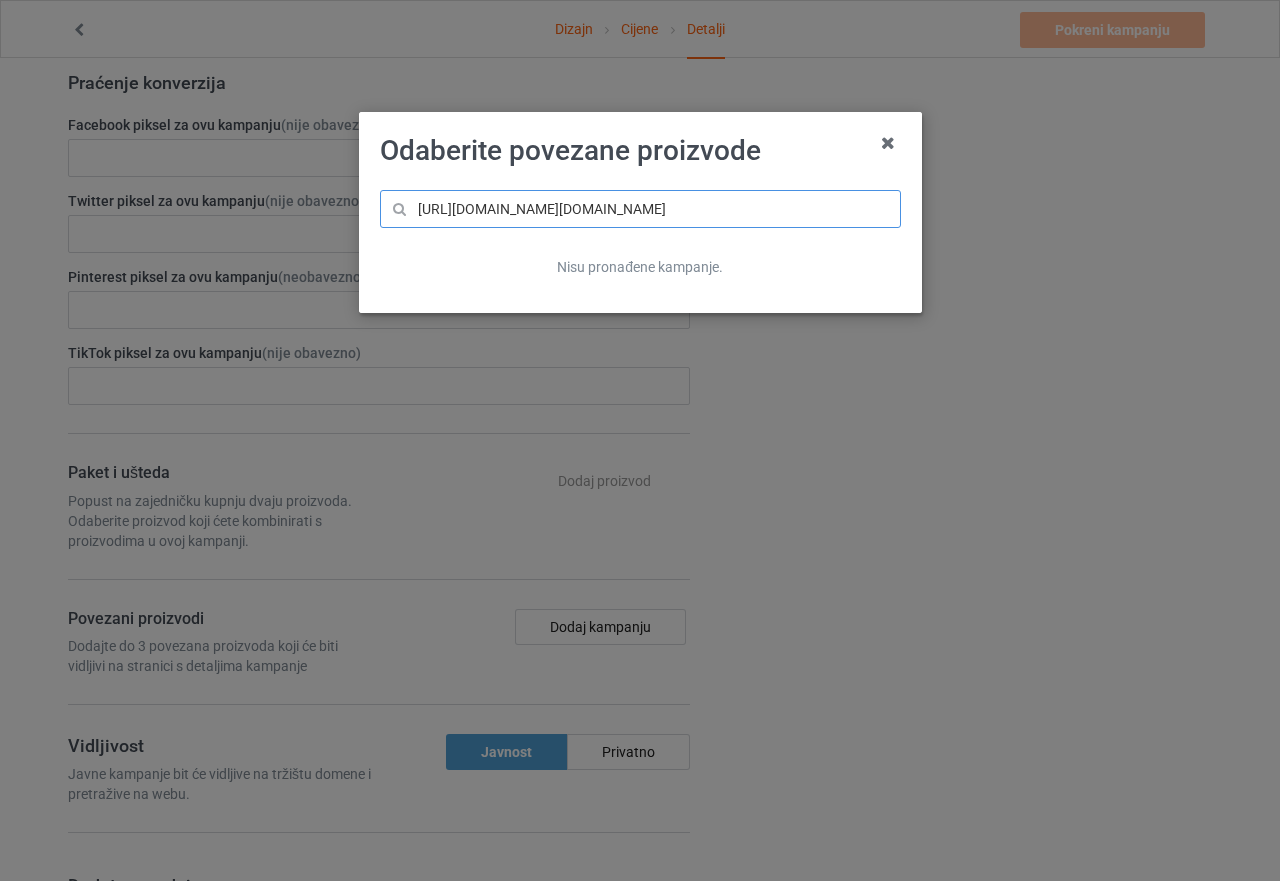 type on "[URL][DOMAIN_NAME][DOMAIN_NAME]" 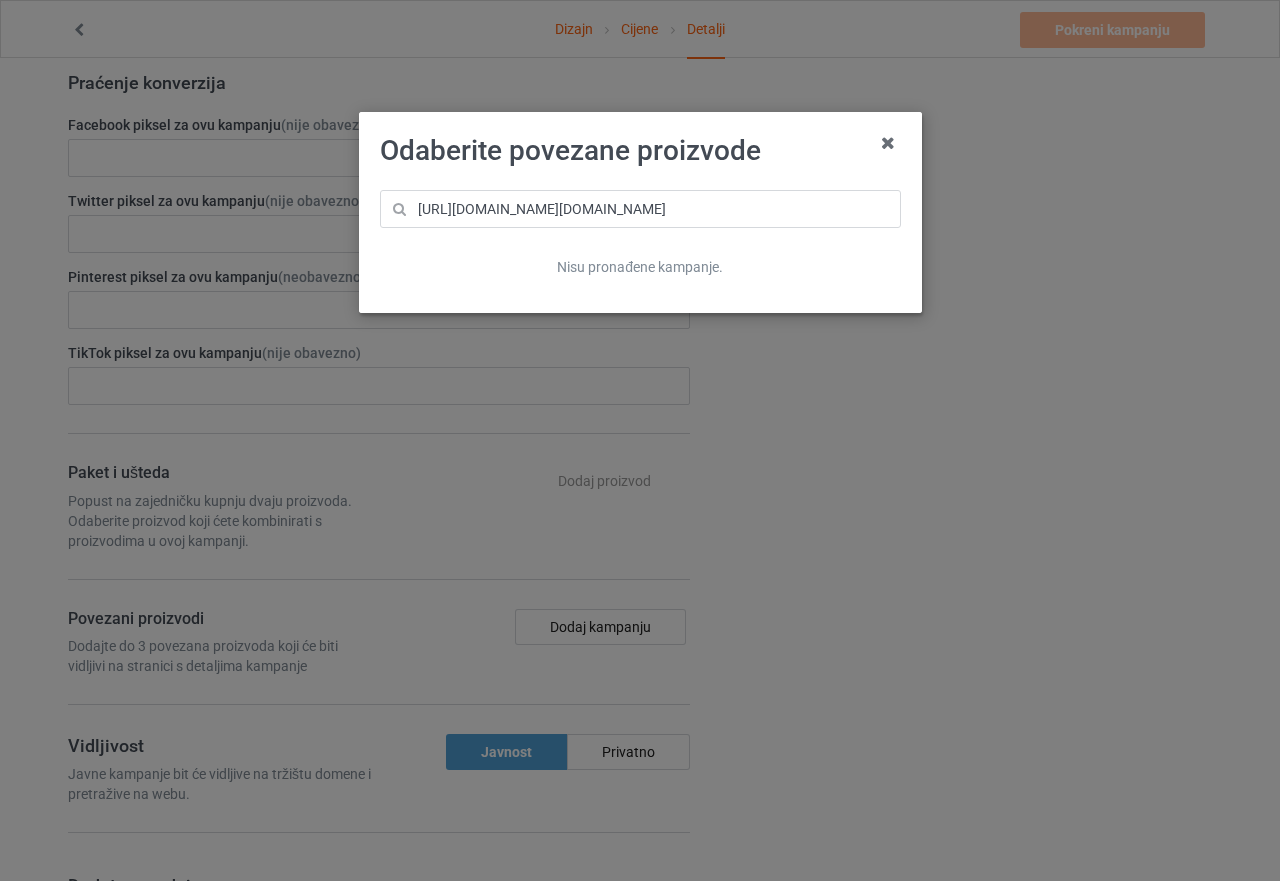 click on "Odaberite povezane proizvode [URL][DOMAIN_NAME][DOMAIN_NAME] Nisu pronađene kampanje." at bounding box center (640, 440) 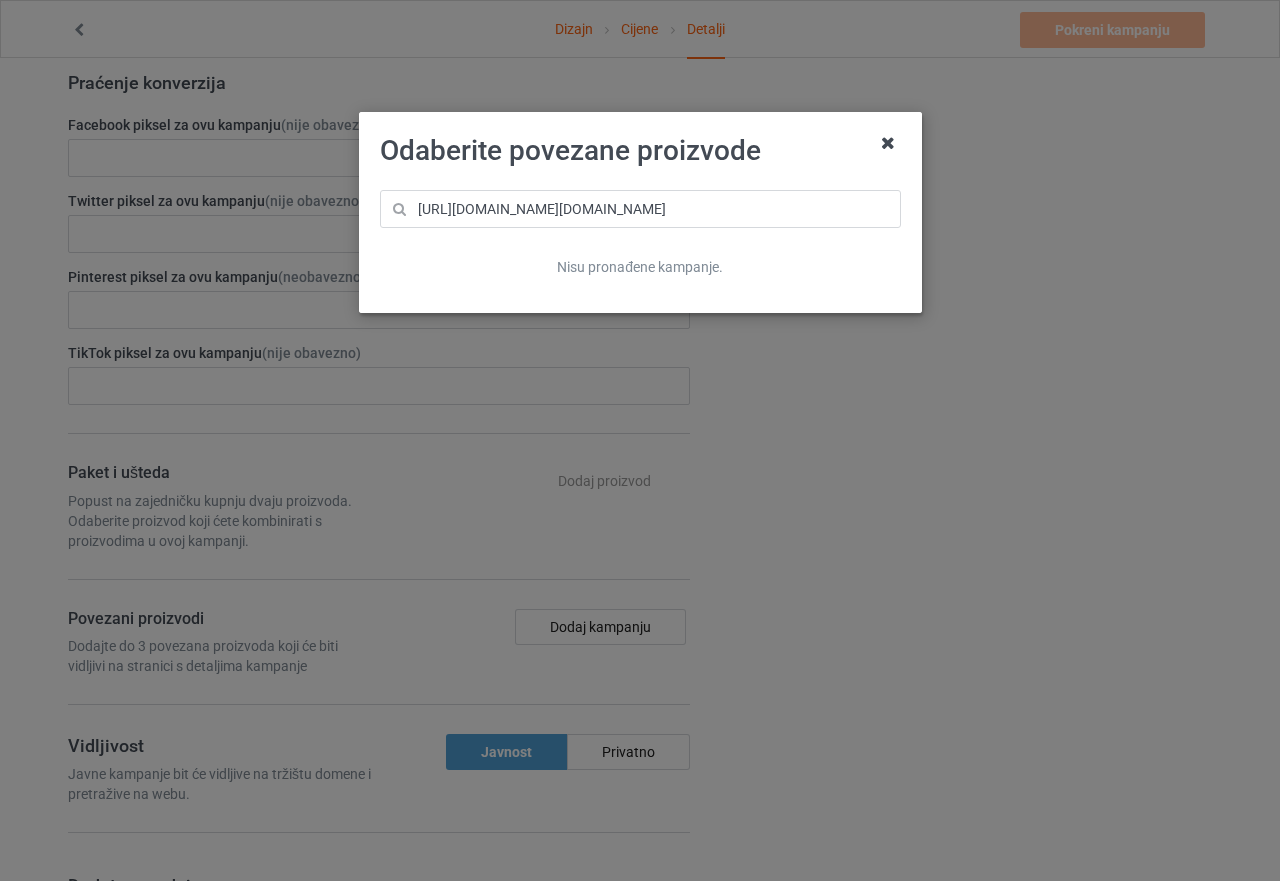 click at bounding box center [888, 143] 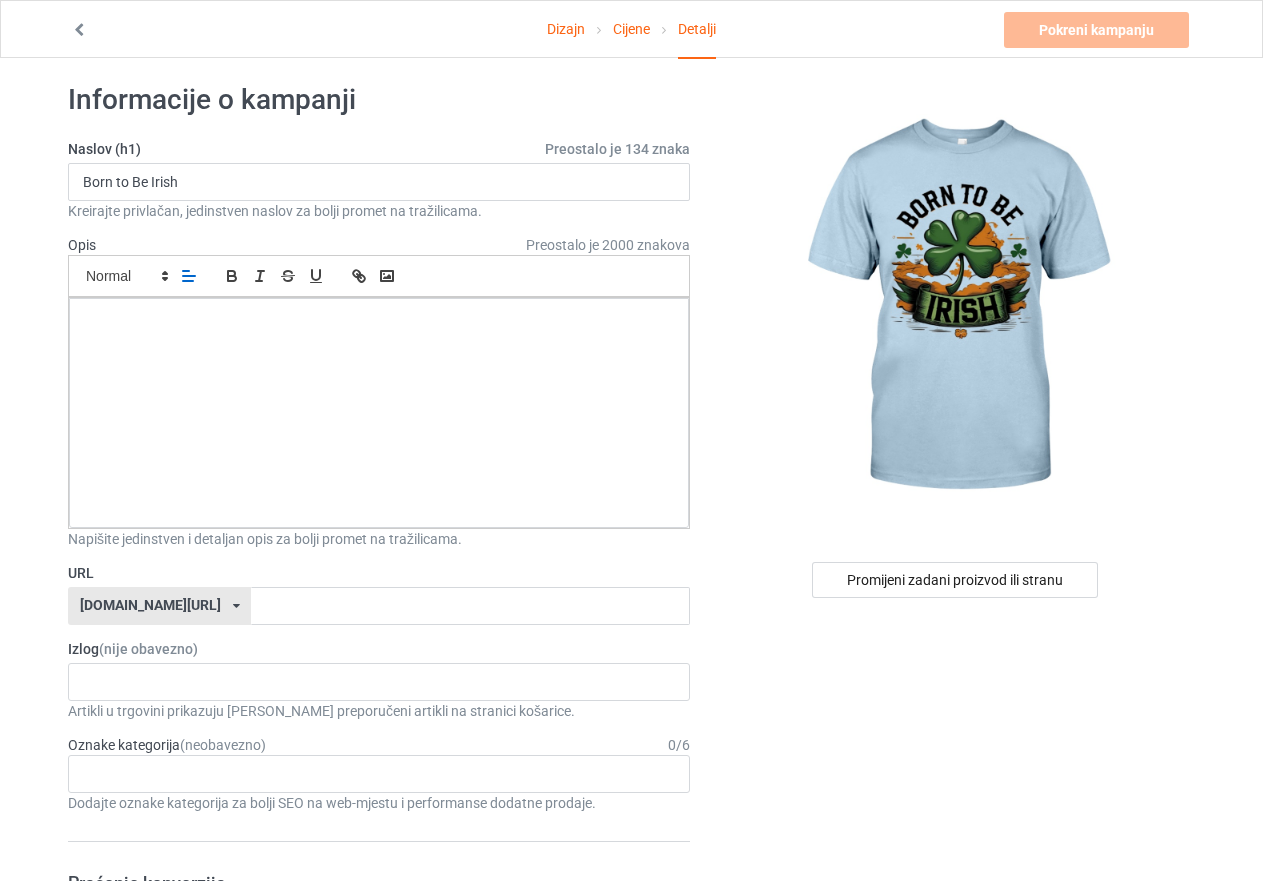 scroll, scrollTop: 0, scrollLeft: 0, axis: both 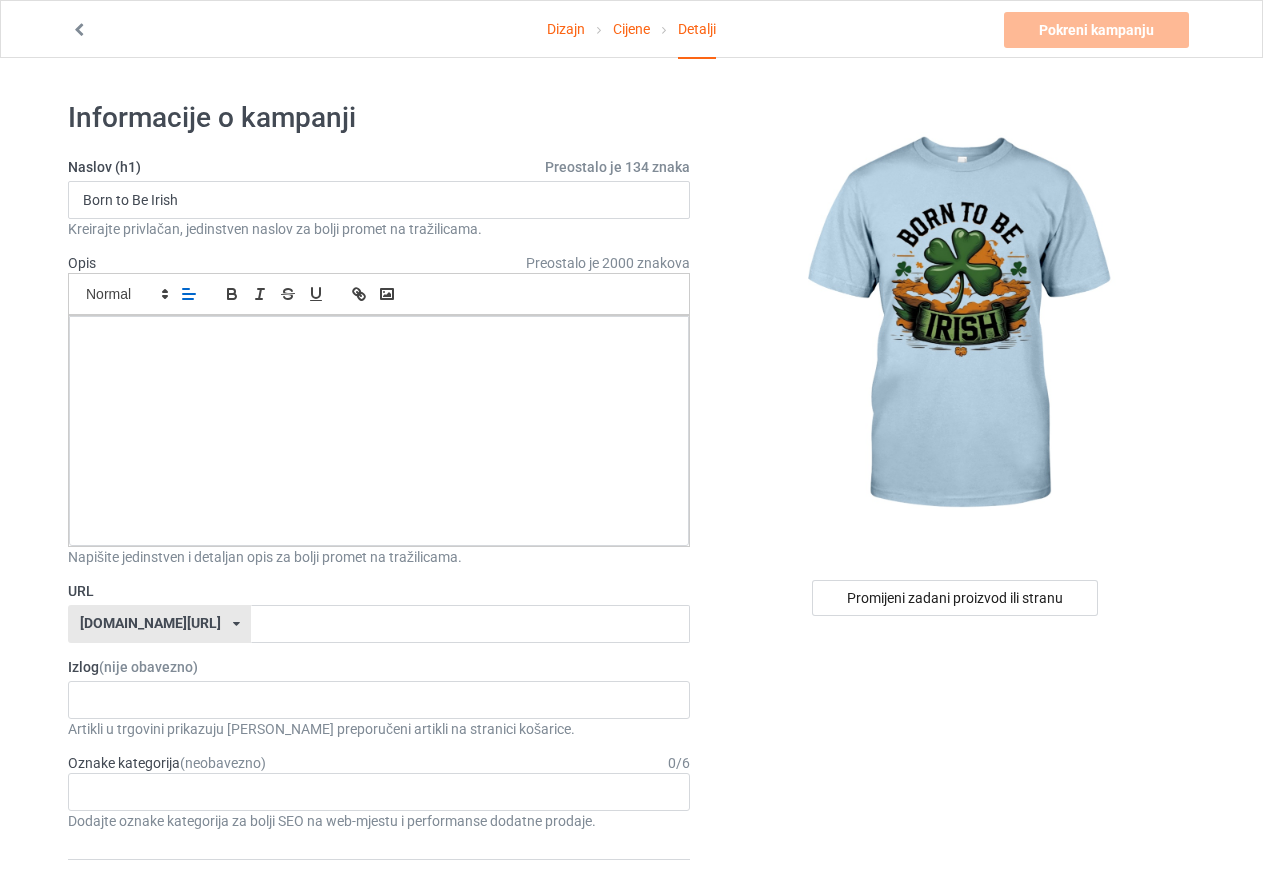 click at bounding box center (79, 27) 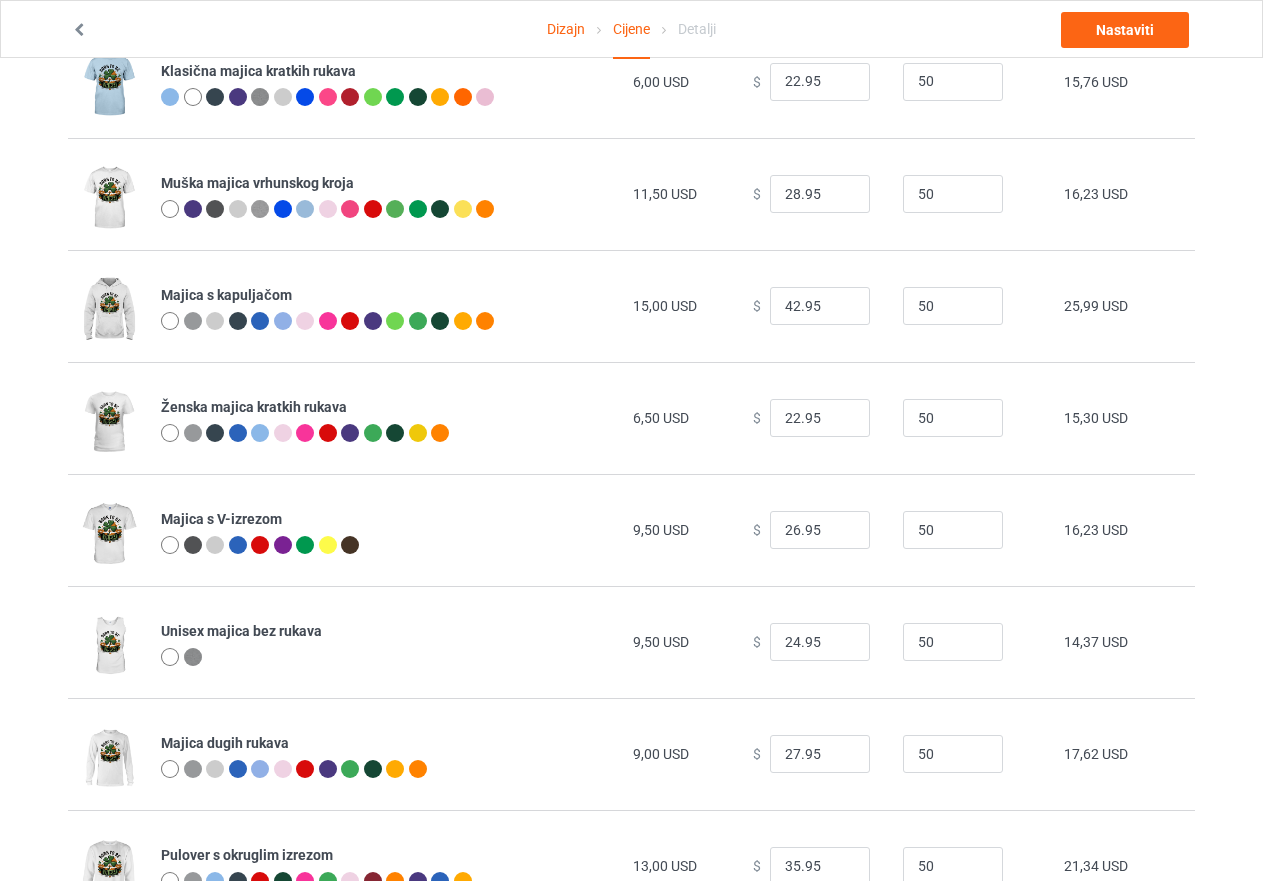 scroll, scrollTop: 0, scrollLeft: 0, axis: both 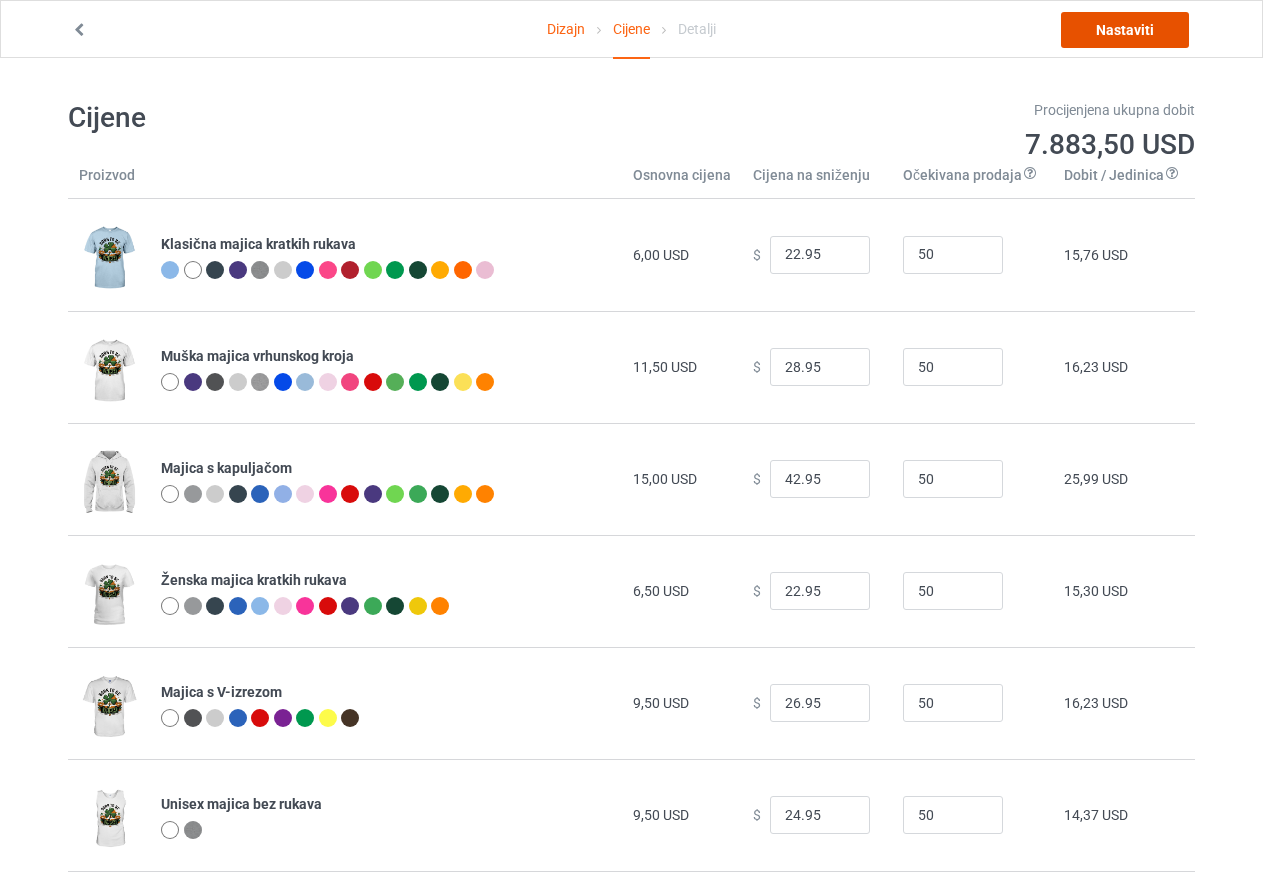 click on "Nastaviti" at bounding box center [1125, 30] 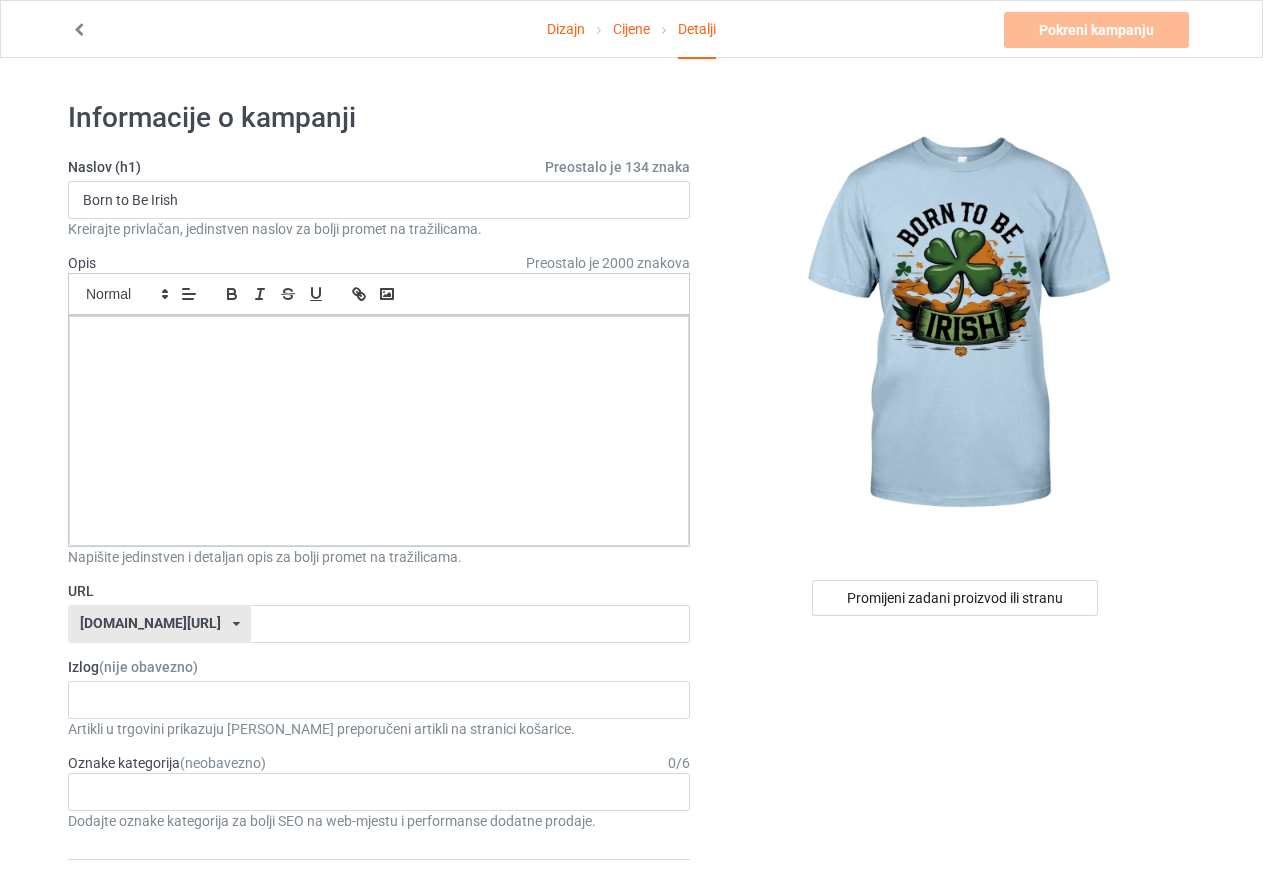 scroll, scrollTop: 1200, scrollLeft: 0, axis: vertical 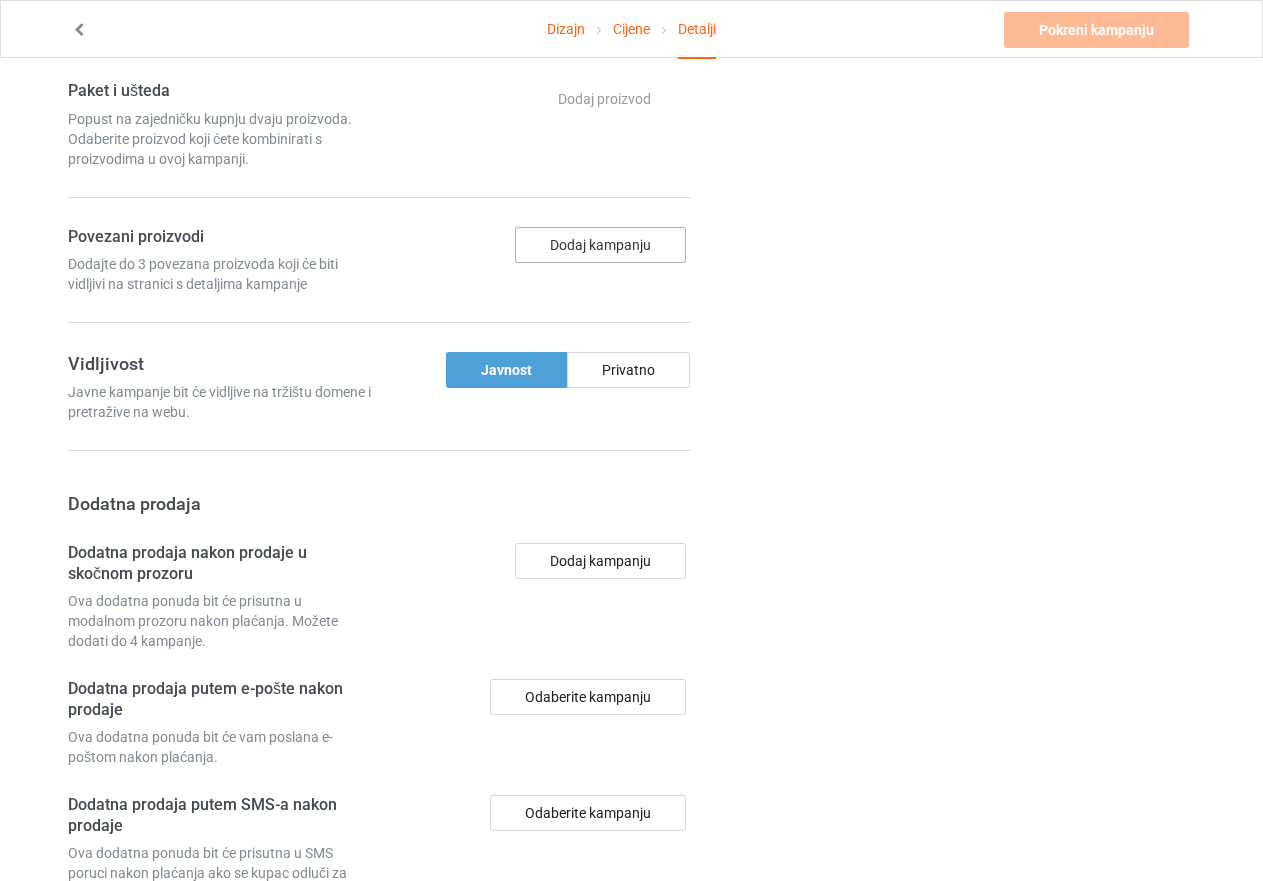 click on "Dodaj kampanju" at bounding box center (600, 245) 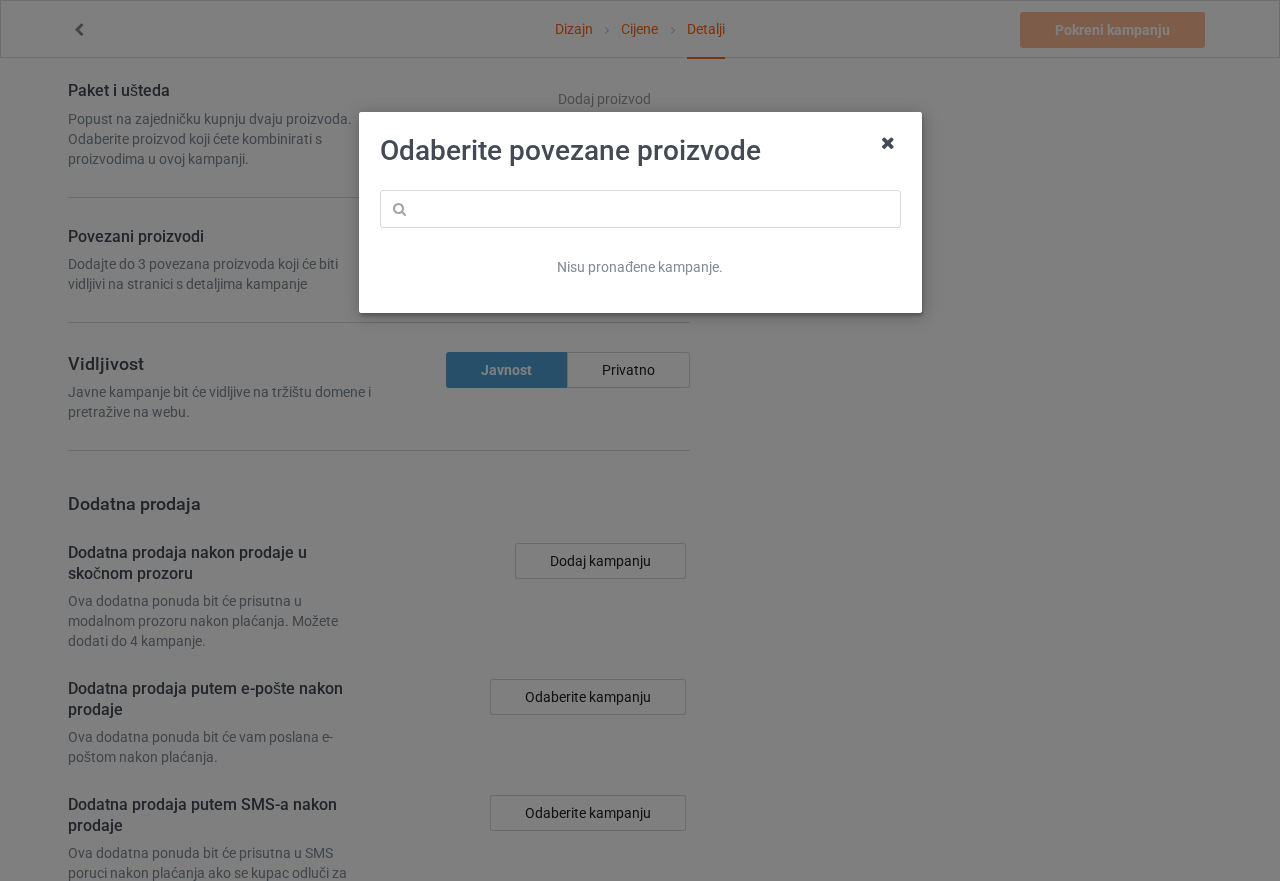 click at bounding box center (888, 143) 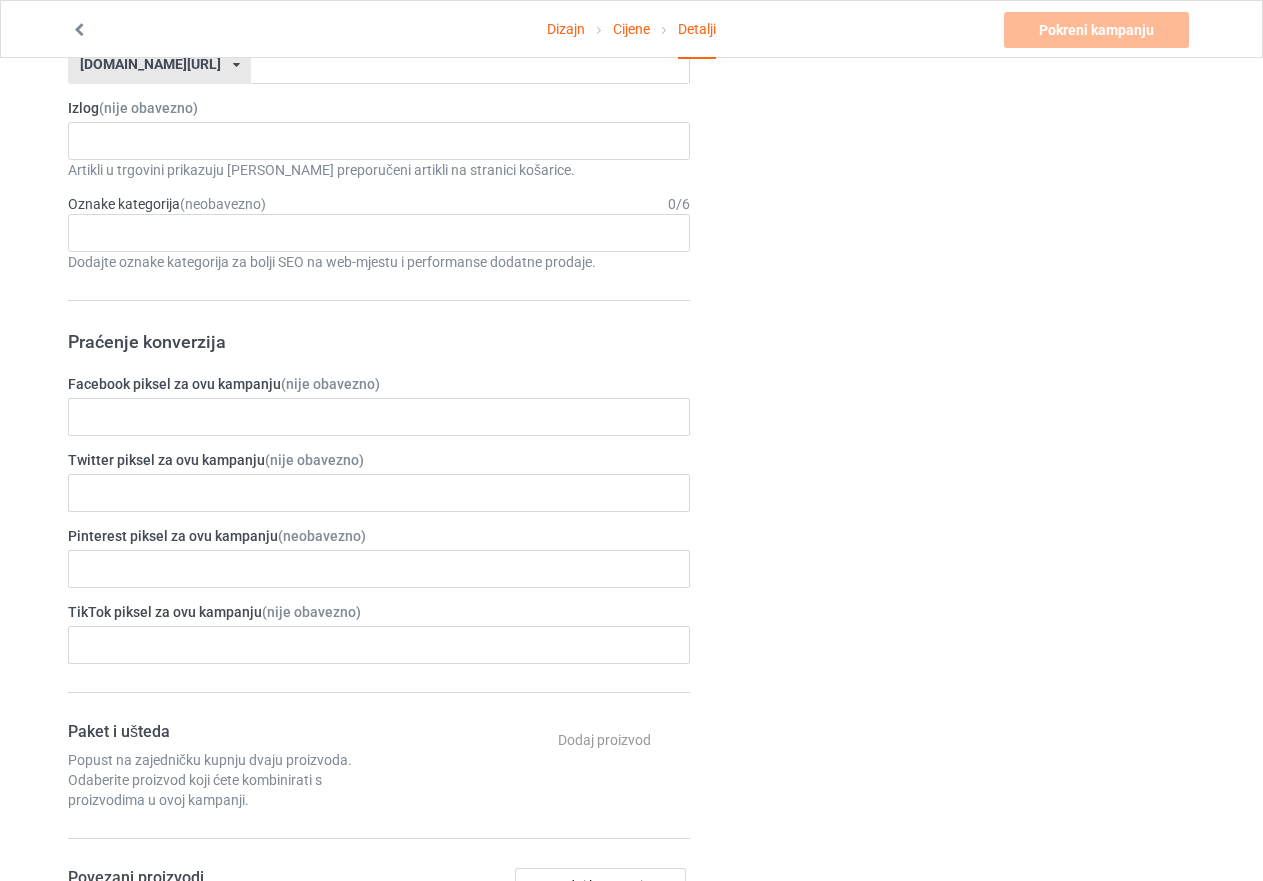 scroll, scrollTop: 600, scrollLeft: 0, axis: vertical 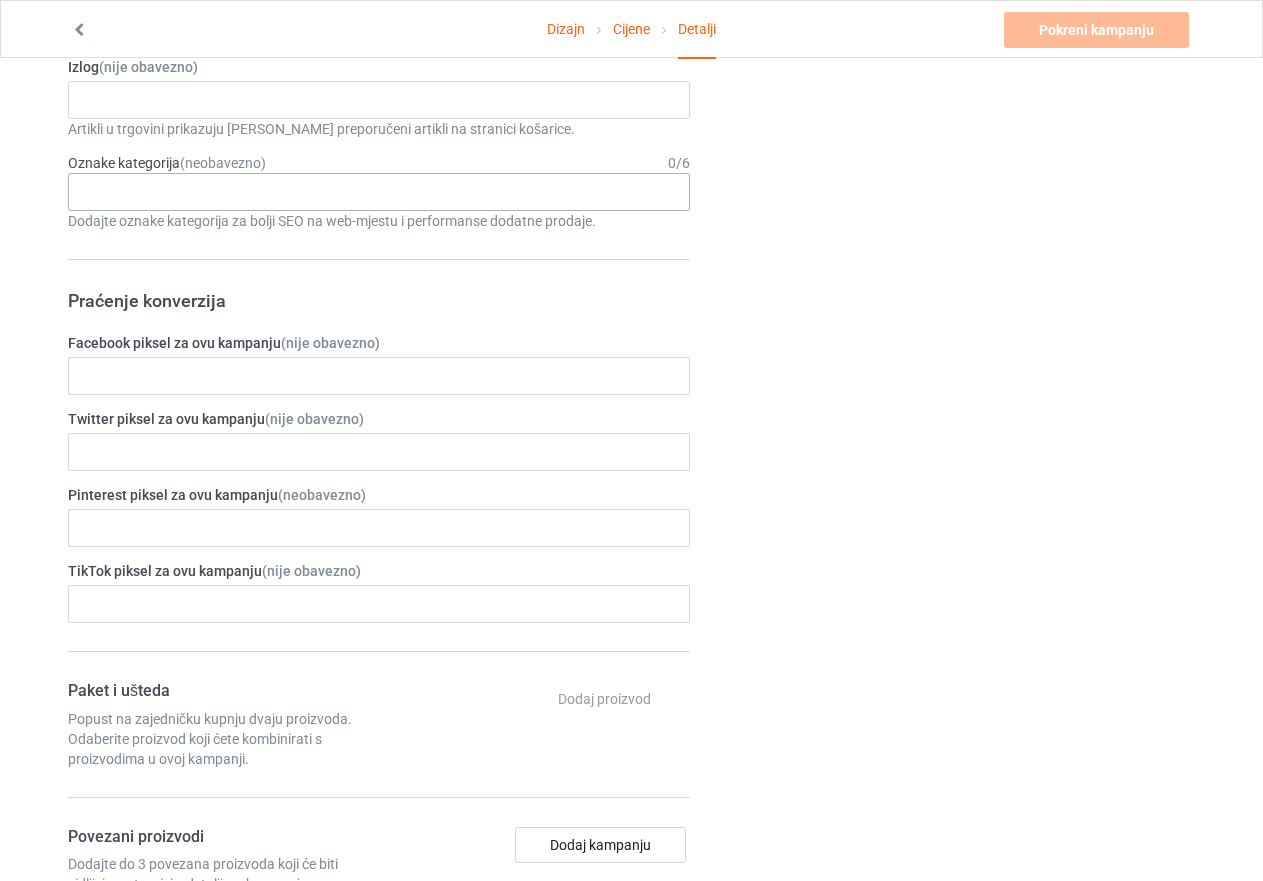 click on "Age > [DEMOGRAPHIC_DATA] > 1 Age > [DEMOGRAPHIC_DATA] Months > 1 Month Age > [DEMOGRAPHIC_DATA] Months Age > [DEMOGRAPHIC_DATA] Age > [DEMOGRAPHIC_DATA] > 10 Age > [DEMOGRAPHIC_DATA] Months > 10 Month Age > [DEMOGRAPHIC_DATA] > 100 Sports > Running > 10K Run Age > [DEMOGRAPHIC_DATA] > 11 Age > [DEMOGRAPHIC_DATA] Months > 11 Month Age > [DEMOGRAPHIC_DATA] > 12 Age > [DEMOGRAPHIC_DATA] Months > 12 Month Age > [DEMOGRAPHIC_DATA] > 13 Age > [DEMOGRAPHIC_DATA] > 14 Age > [DEMOGRAPHIC_DATA] > 15 Sports > Running > 15K Run Age > [DEMOGRAPHIC_DATA] > 16 Age > [DEMOGRAPHIC_DATA] > 17 Age > [DEMOGRAPHIC_DATA] > 18 Age > [DEMOGRAPHIC_DATA] > 19 Age > Decades > 1920s Age > Decades > 1930s Age > Decades > 1940s Age > Decades > 1950s Age > Decades > 1960s Age > Decades > 1970s Age > Decades > 1980s Age > Decades > 1990s Age > [DEMOGRAPHIC_DATA] > 2 Age > [DEMOGRAPHIC_DATA] Months > 2 Month Age > [DEMOGRAPHIC_DATA] > 20 Age > [DEMOGRAPHIC_DATA] Age > Decades > 2000s Age > Decades > 2010s Age > [DEMOGRAPHIC_DATA] > 21 Age > [DEMOGRAPHIC_DATA] > 22 Age > [DEMOGRAPHIC_DATA] > 23 Age > [DEMOGRAPHIC_DATA] > 24 Age > [DEMOGRAPHIC_DATA] > 25 Age > [DEMOGRAPHIC_DATA] > 26 Age > [DEMOGRAPHIC_DATA] > 27 Age > [DEMOGRAPHIC_DATA] > 28 Age > [DEMOGRAPHIC_DATA] > 29 Age > [DEMOGRAPHIC_DATA] > 3 Age > [DEMOGRAPHIC_DATA] Months > 3 Month Sports > Basketball > 3-Pointer Age > [DEMOGRAPHIC_DATA] > 30 Age > [DEMOGRAPHIC_DATA] > 31 Age > [DEMOGRAPHIC_DATA] > 32 Age > [DEMOGRAPHIC_DATA] > 33 Age > [DEMOGRAPHIC_DATA] > 34 Age > [DEMOGRAPHIC_DATA] > 35 Age Jobs 1" at bounding box center (379, 192) 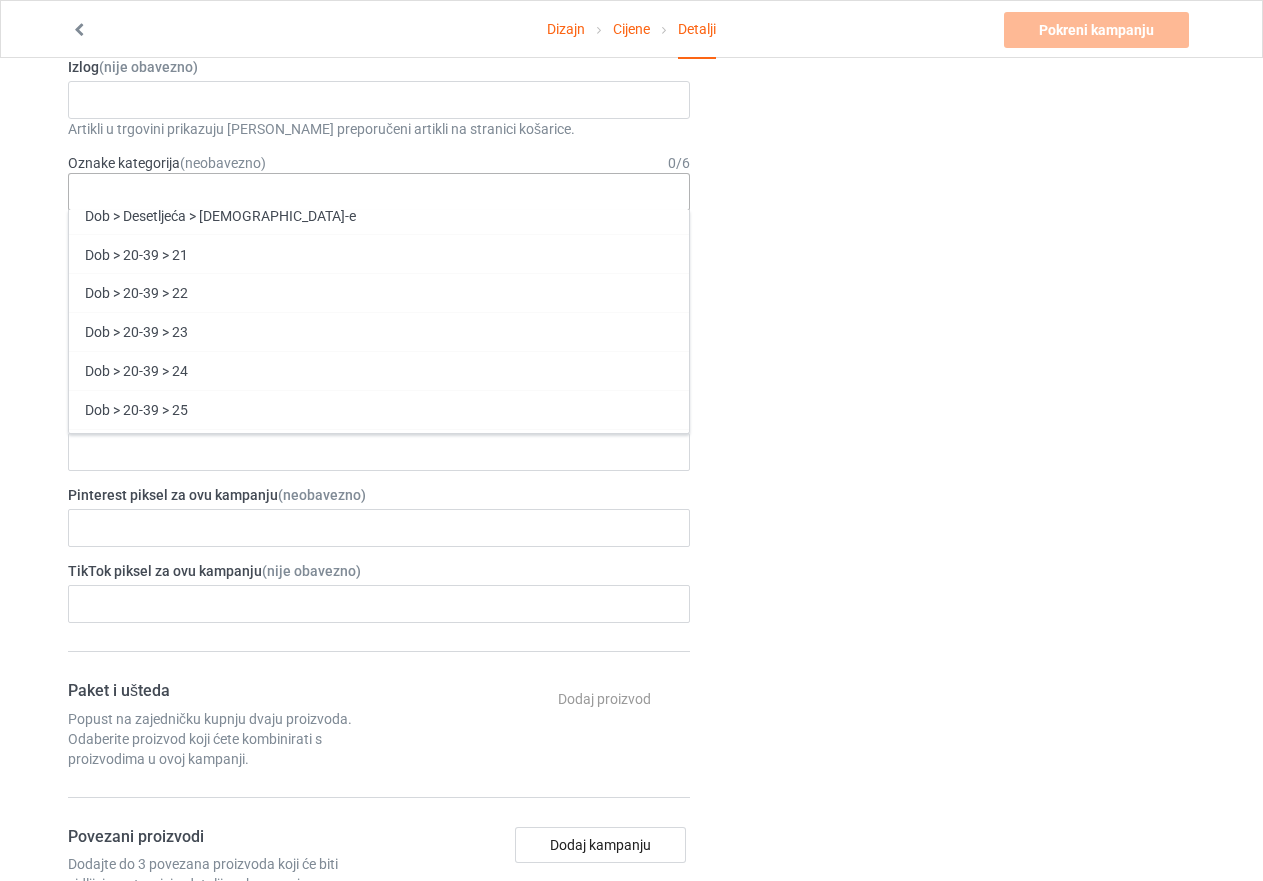 scroll, scrollTop: 1900, scrollLeft: 0, axis: vertical 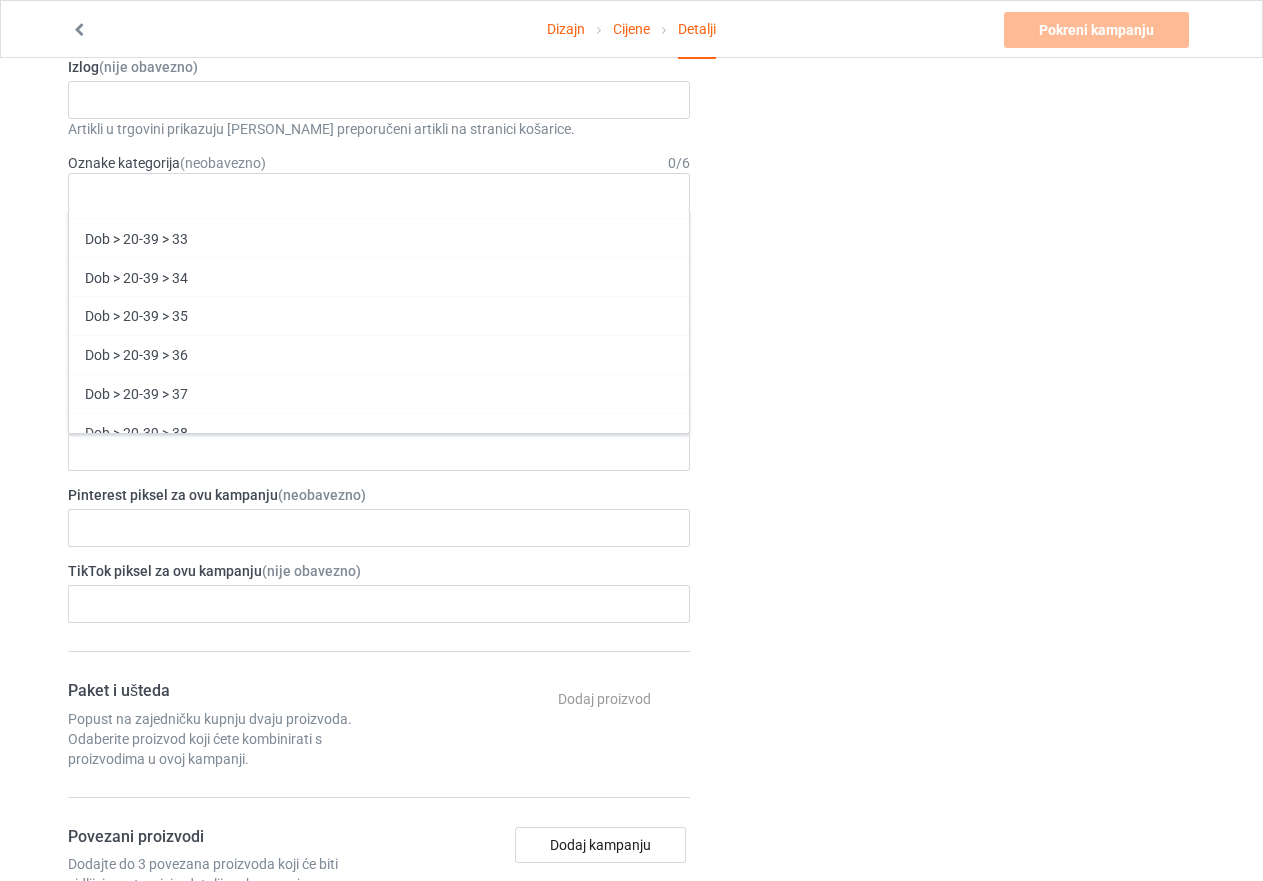 click on "Promijeni zadani proizvod ili stranu" at bounding box center [956, 629] 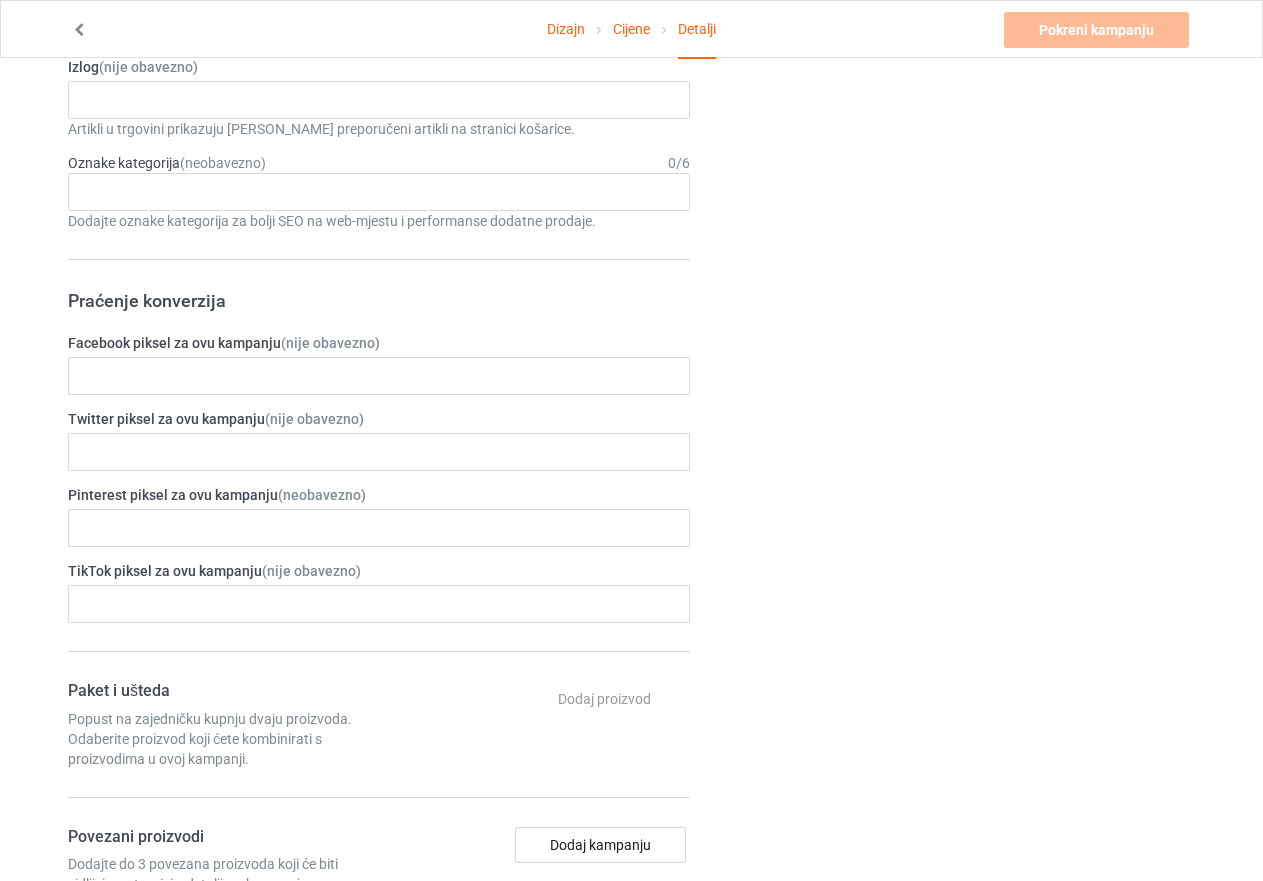 click on "Naslov (h1) Preostalo je 134    znaka Born to Be Irish Kreirajte privlačan, jedinstven naslov za bolji promet na tražilicama. Opis Preostalo je 2000    znakova       Mali Normalan Veliko Veliko Ogroman                                                                                     Napišite jedinstven i detaljan opis za bolji promet na tražilicama. URL [DOMAIN_NAME][URL] [DOMAIN_NAME][URL] 587d0d41cee36fd012c64a69 Izlog  (nije obavezno) No result found Artikli u trgovini prikazuju [PERSON_NAME] preporučeni artikli na stranici košarice. Oznake kategorija  (neobavezno) 0  /  6 Dob > 1-19 > 1 Dob > 1-12 mjeseci > 1 mjesec Dob > 1-12 mjeseci Dob > 1-19 Dob > 1-19 > 10 Dob > 1-12 mjeseci > 10 mjeseci Dob > 80-100 > 100 Sport > Trčanje > Trčanje na 10 km Dob > 1-19 > 11 Dob > 1-12 mjeseci > 11 mjeseci Dob > 1-19 > 12 Dob > 1-12 mjeseci > 12 mjeseci Dob > 1-19 > 13 Dob > 1-19 > 14 Dob > 1-19 > 15 Sport > Trčanje > Trčanje na 15 km Dob > 1-19 > 16 Dob > 1-19 > 17 Dob > 1-19 > 18 Dob > 1-19 > 19 Dob > Desetljeća > [DEMOGRAPHIC_DATA]-e 1" at bounding box center [379, 598] 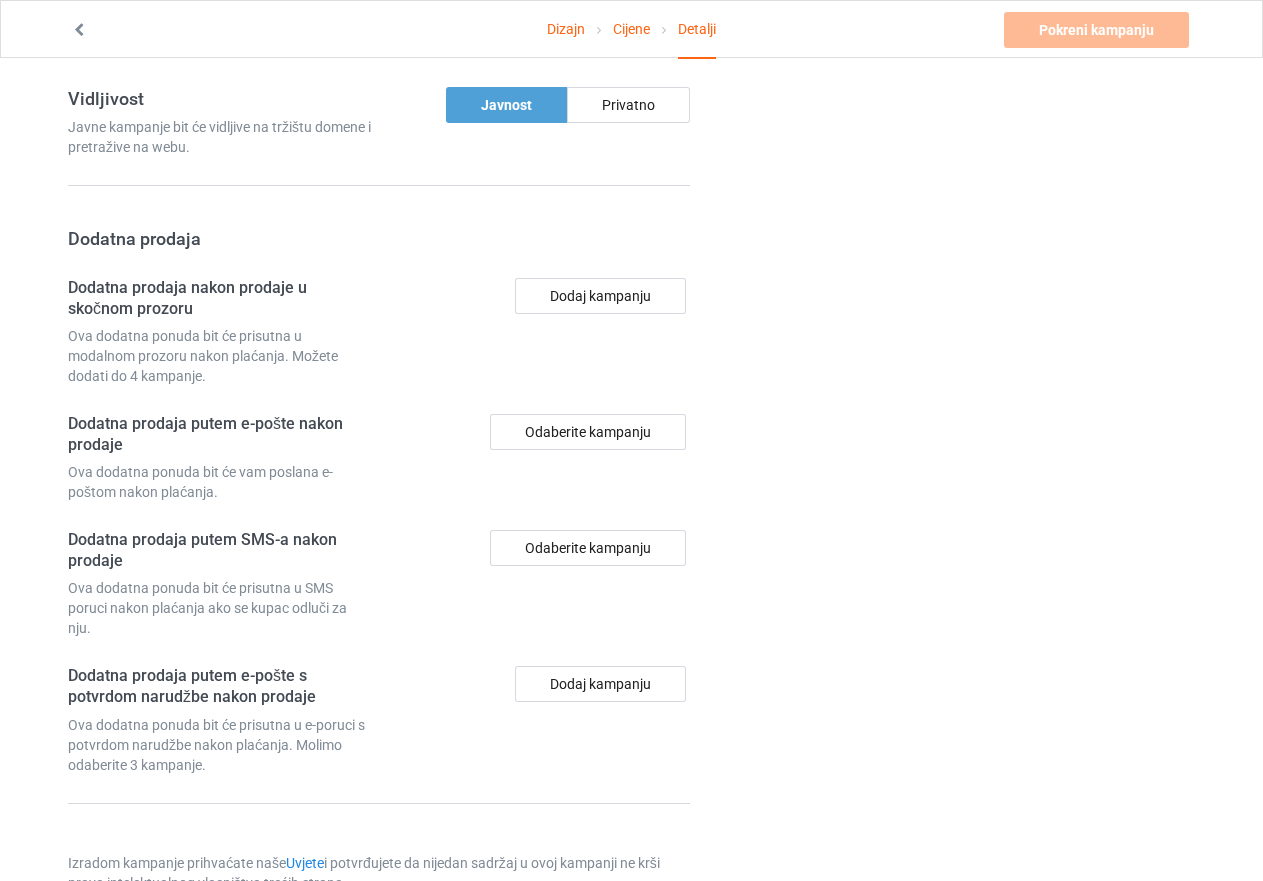 scroll, scrollTop: 1518, scrollLeft: 0, axis: vertical 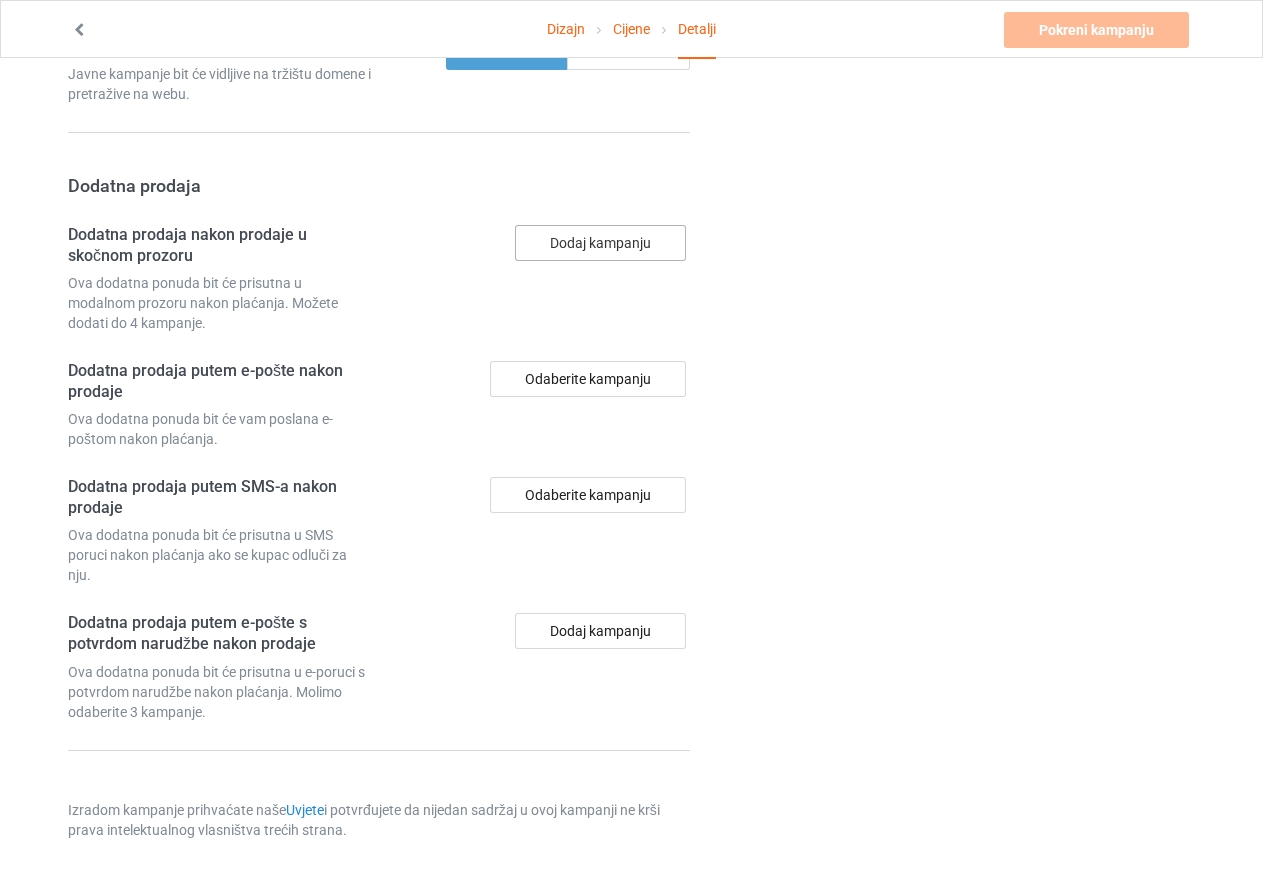 click on "Dodaj kampanju" at bounding box center [600, 243] 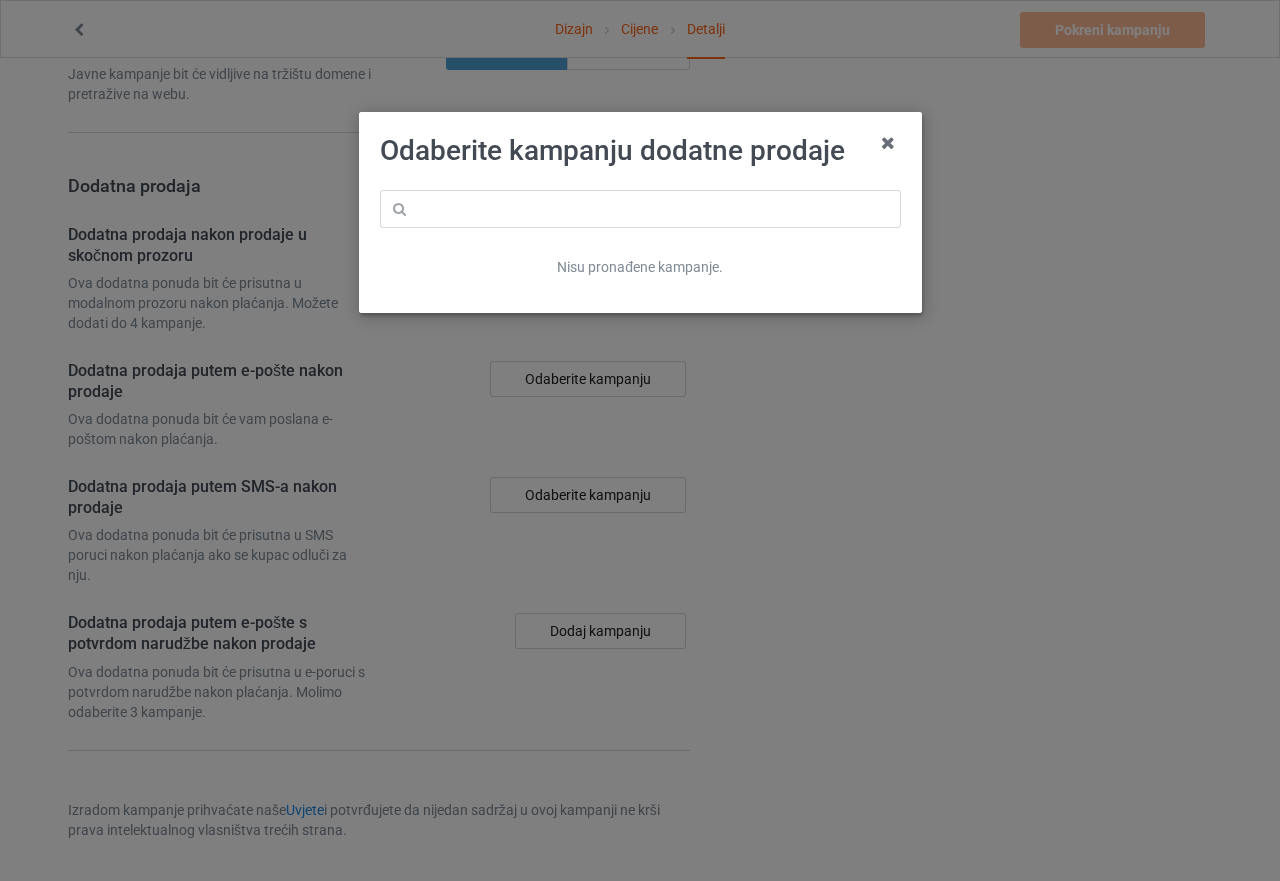 click on "Nisu pronađene kampanje." at bounding box center [640, 267] 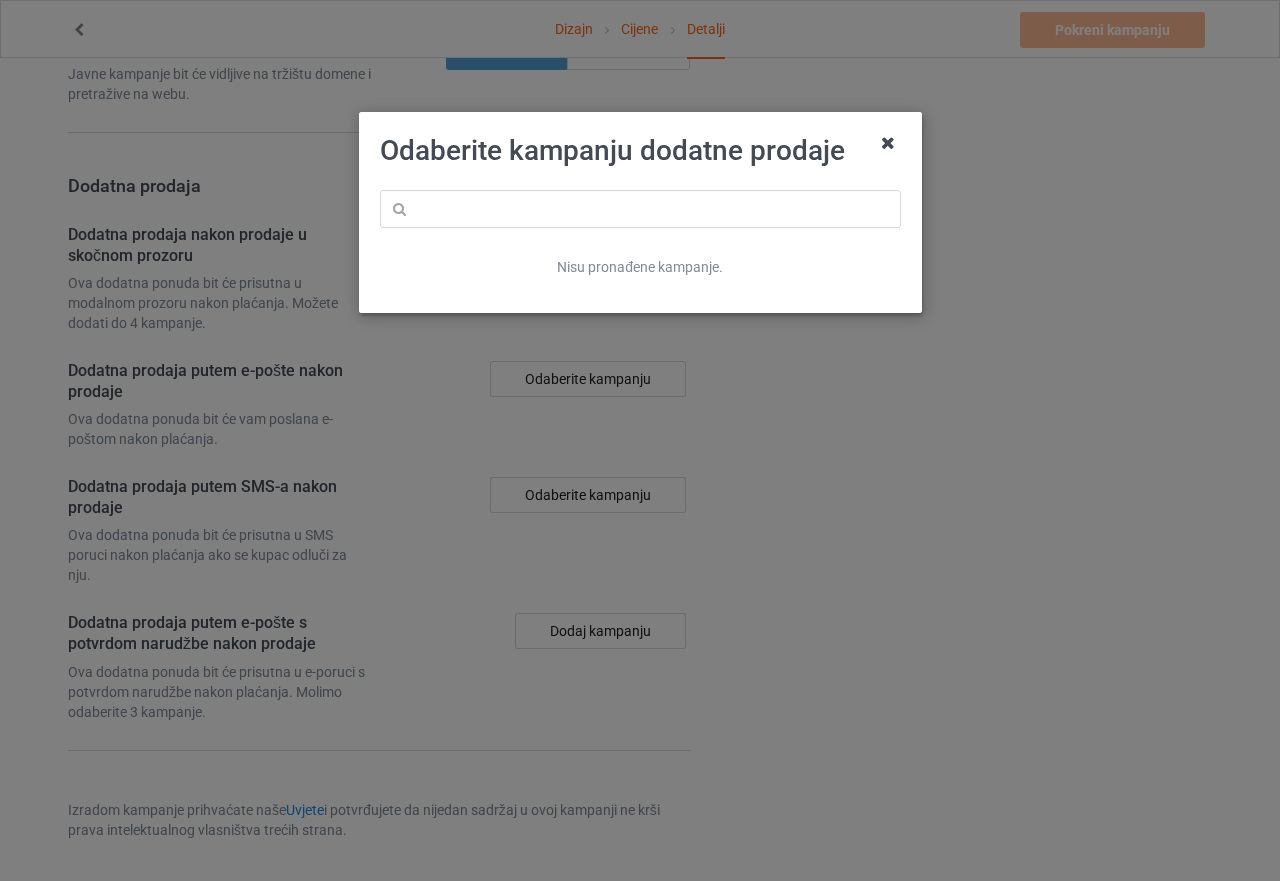 click at bounding box center (888, 143) 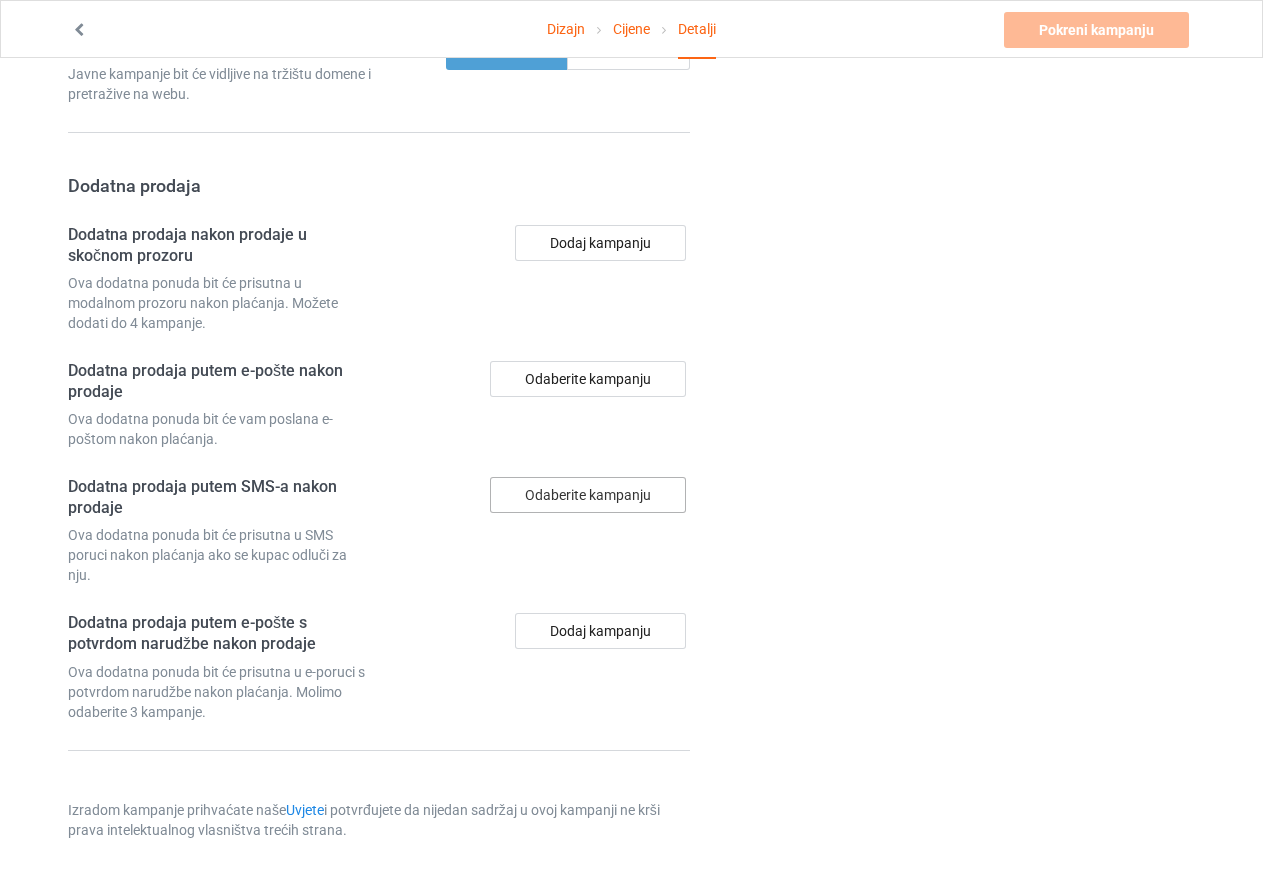 click on "Odaberite kampanju" at bounding box center (588, 495) 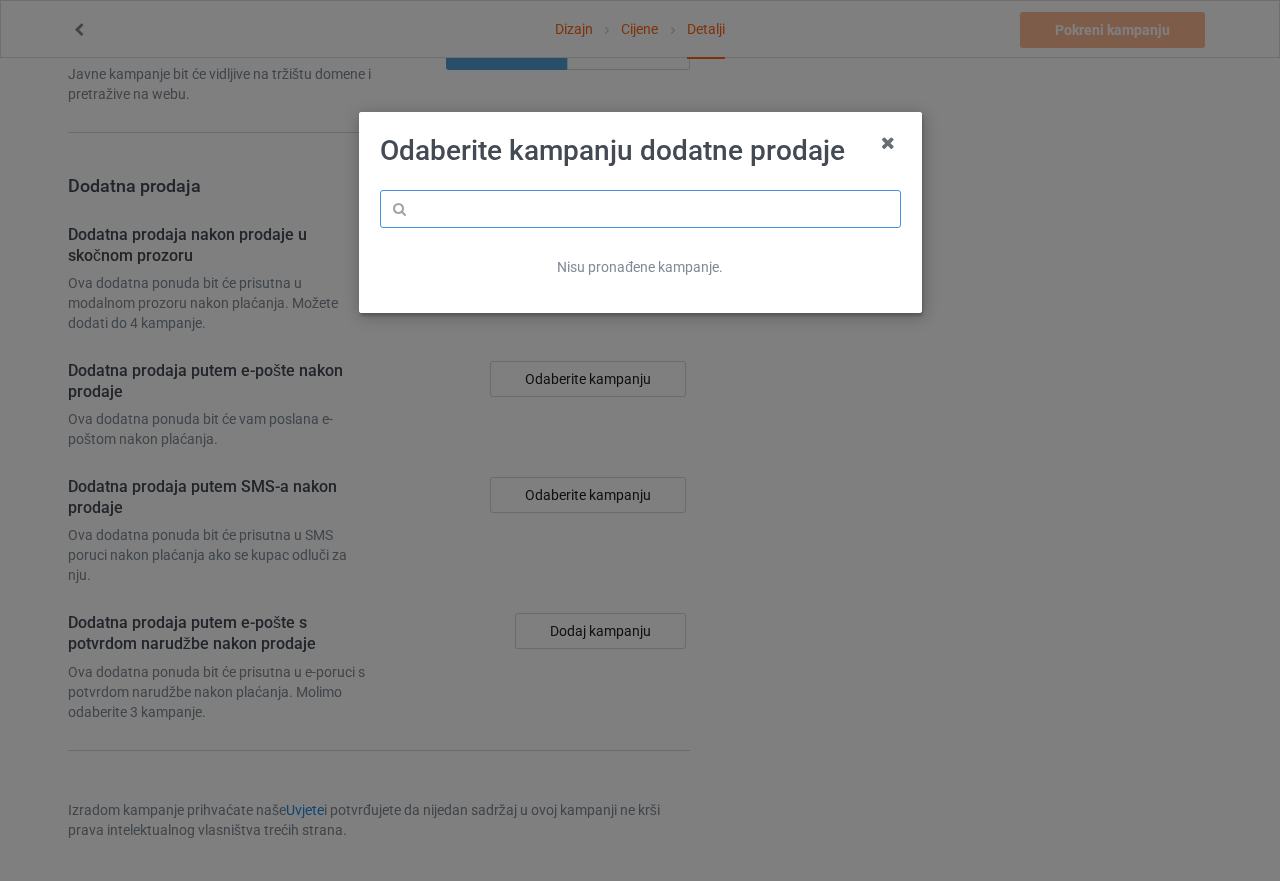 click at bounding box center [640, 209] 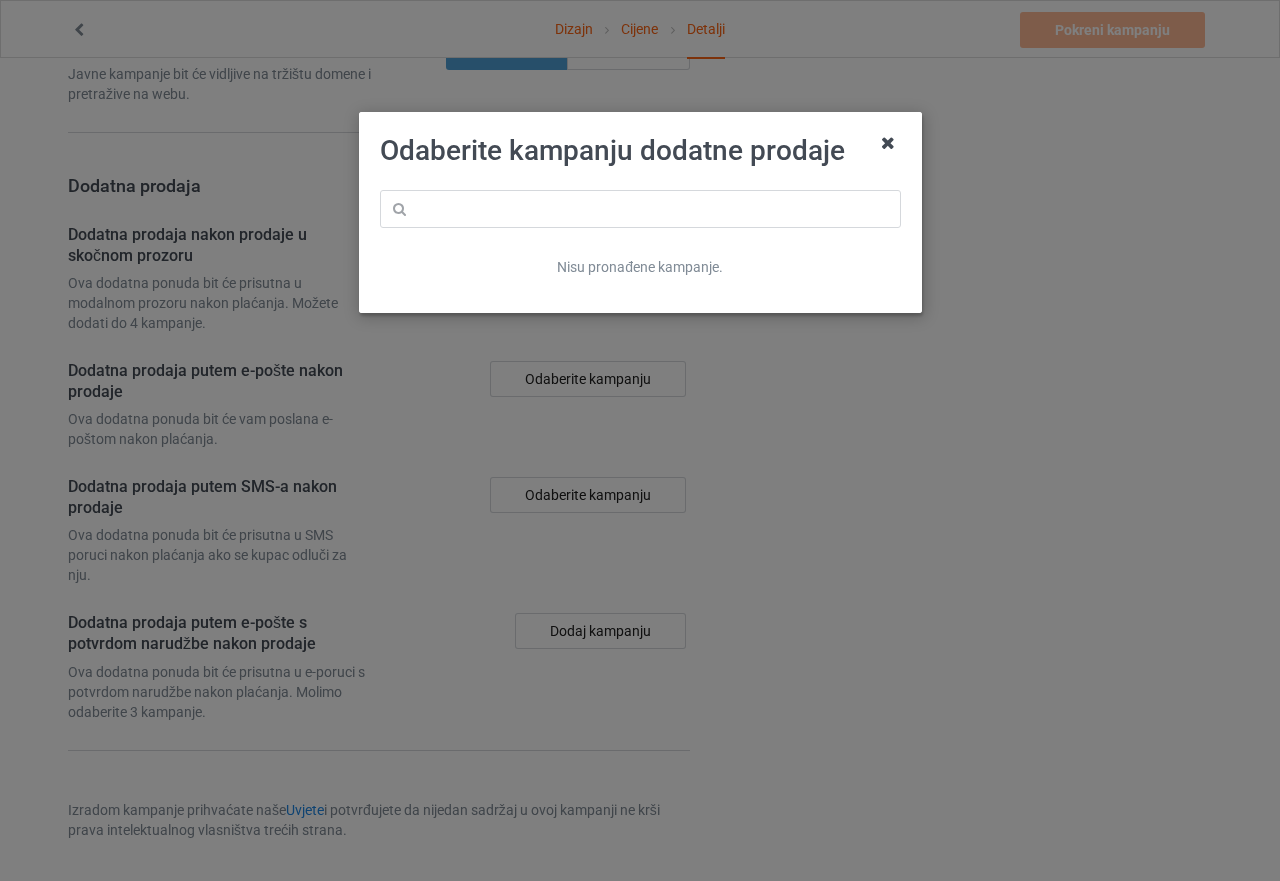 click at bounding box center (888, 143) 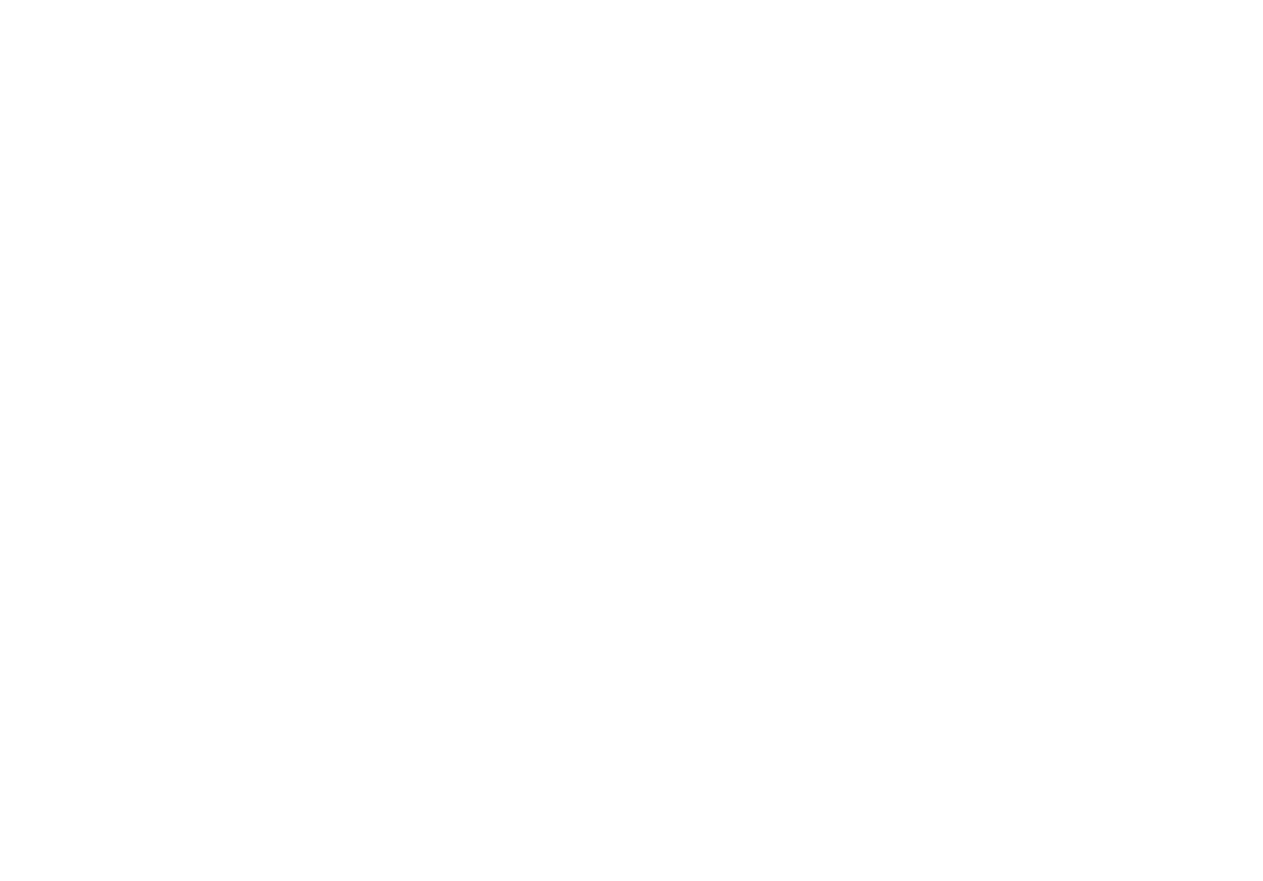 scroll, scrollTop: 0, scrollLeft: 0, axis: both 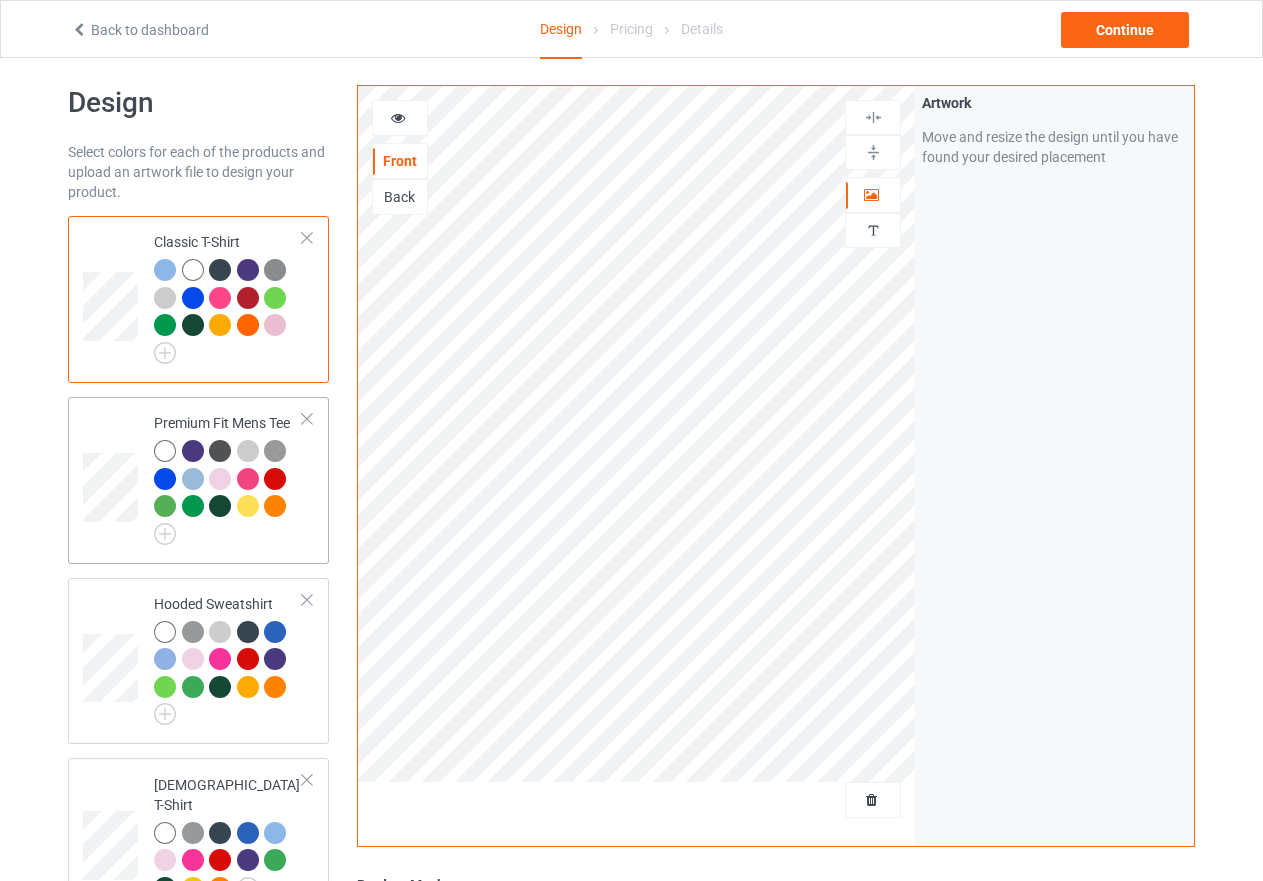 click at bounding box center [228, 492] 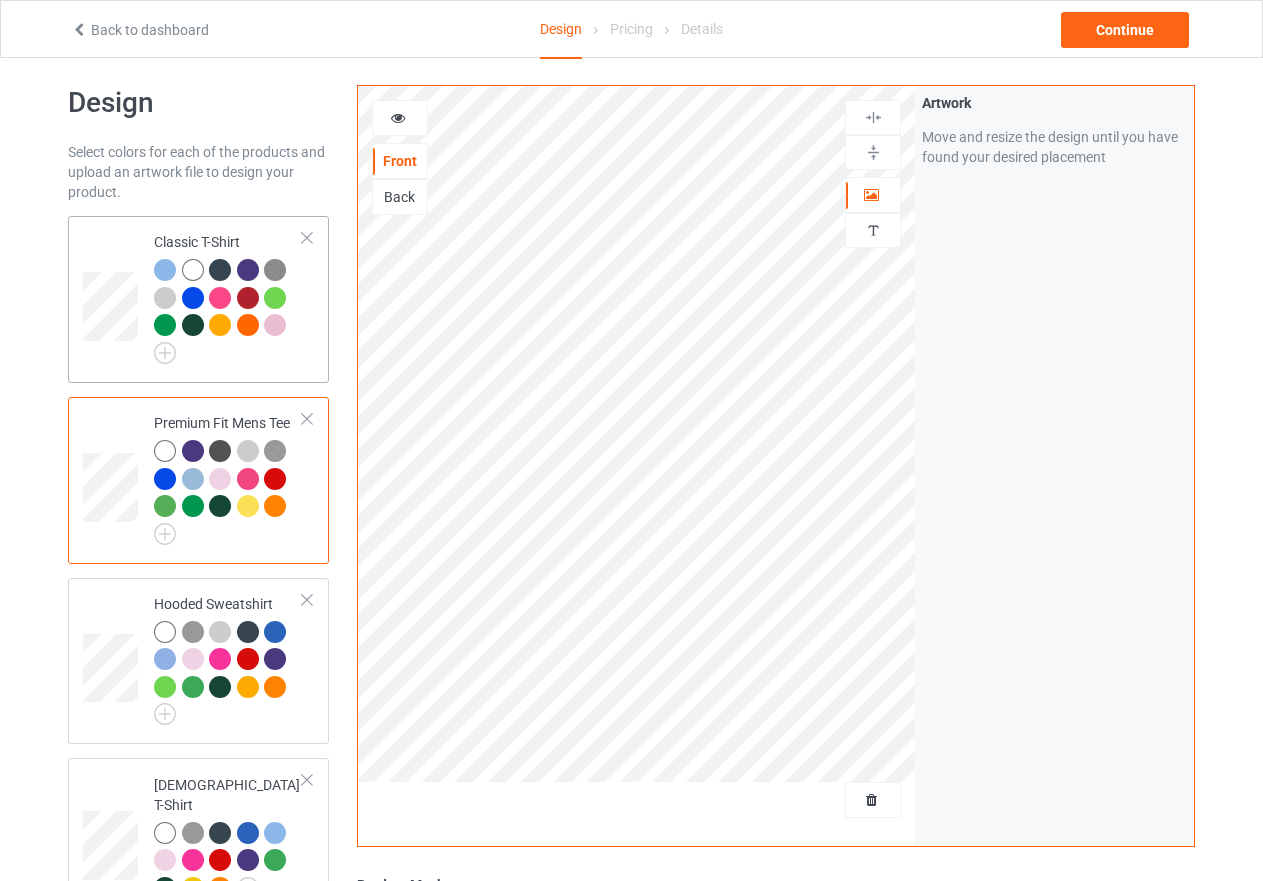 click at bounding box center [228, 311] 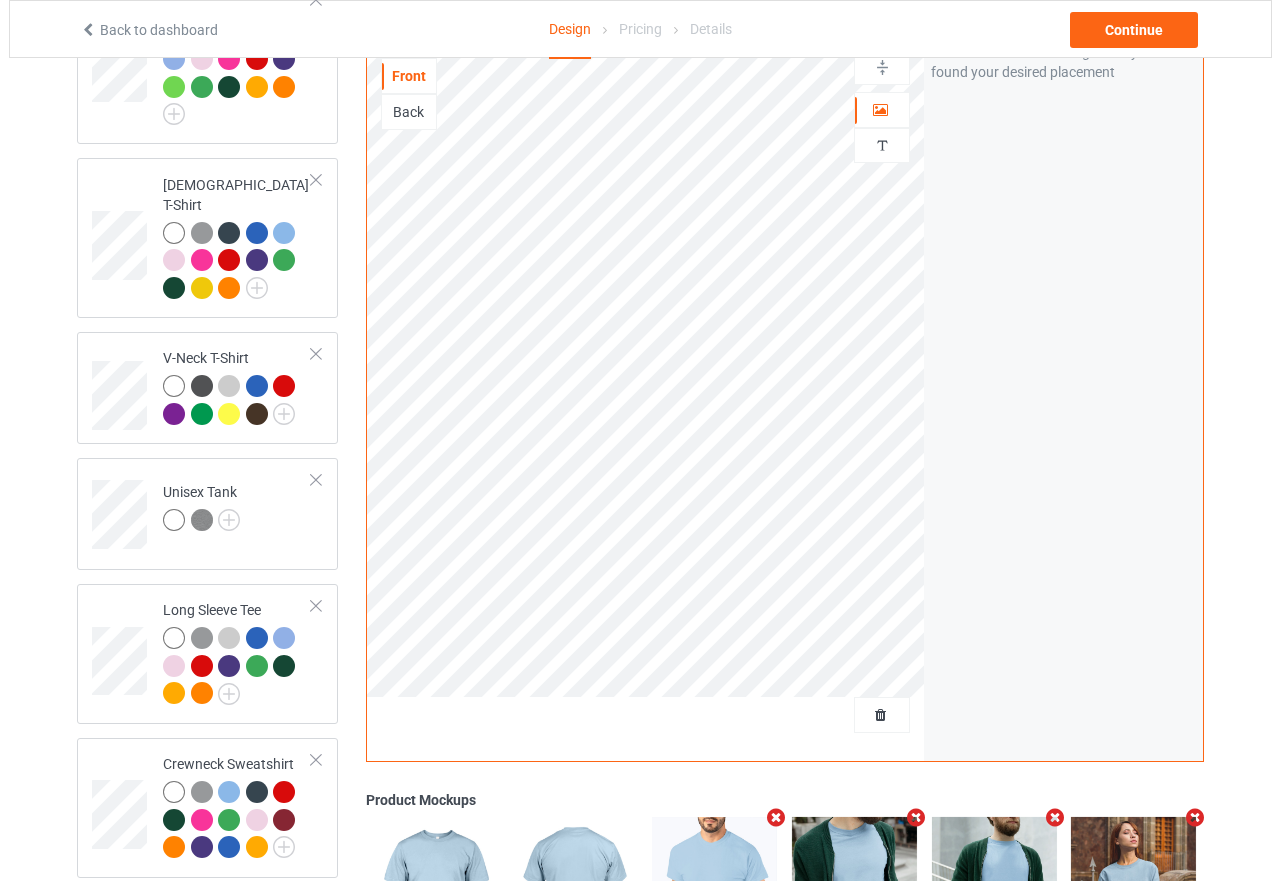 scroll, scrollTop: 915, scrollLeft: 0, axis: vertical 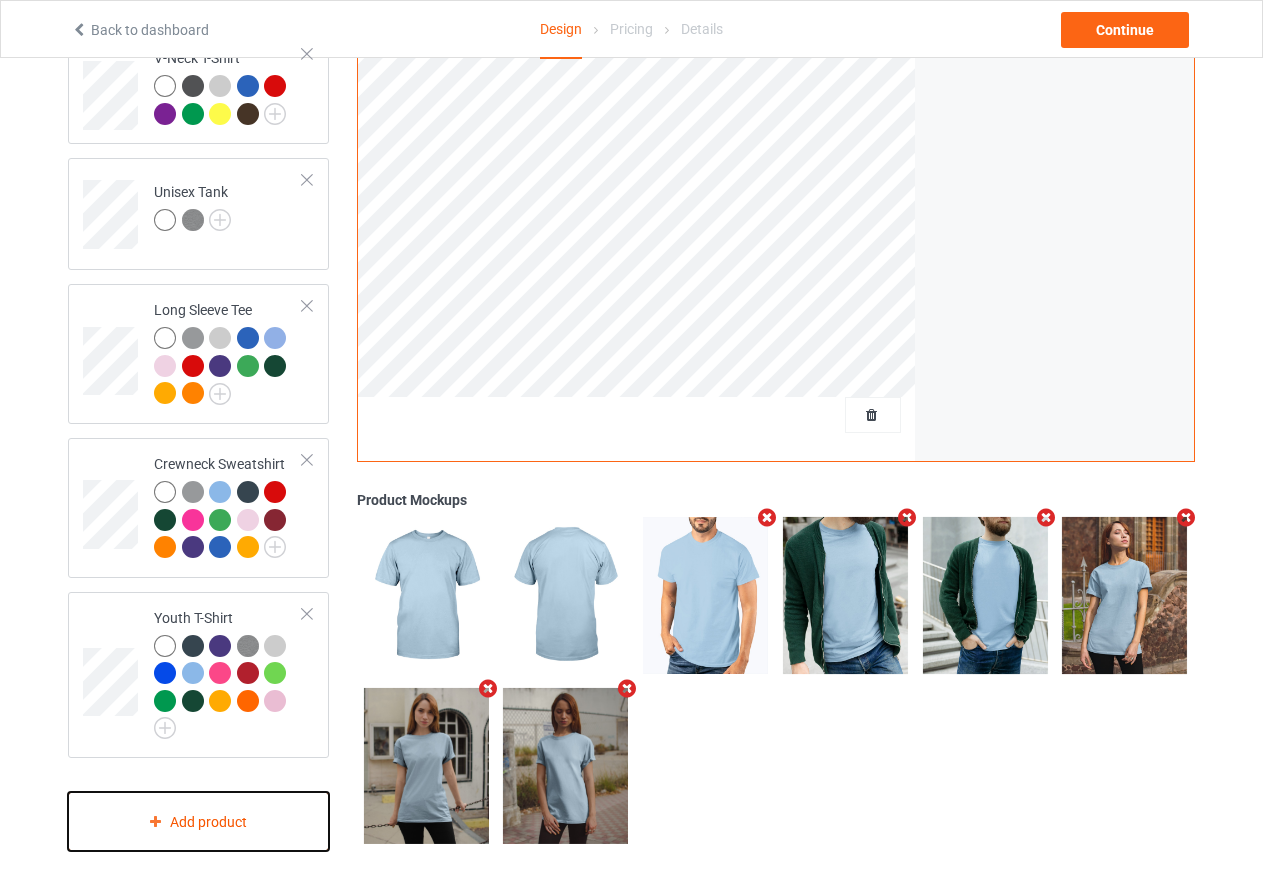 click on "Add product" at bounding box center (198, 821) 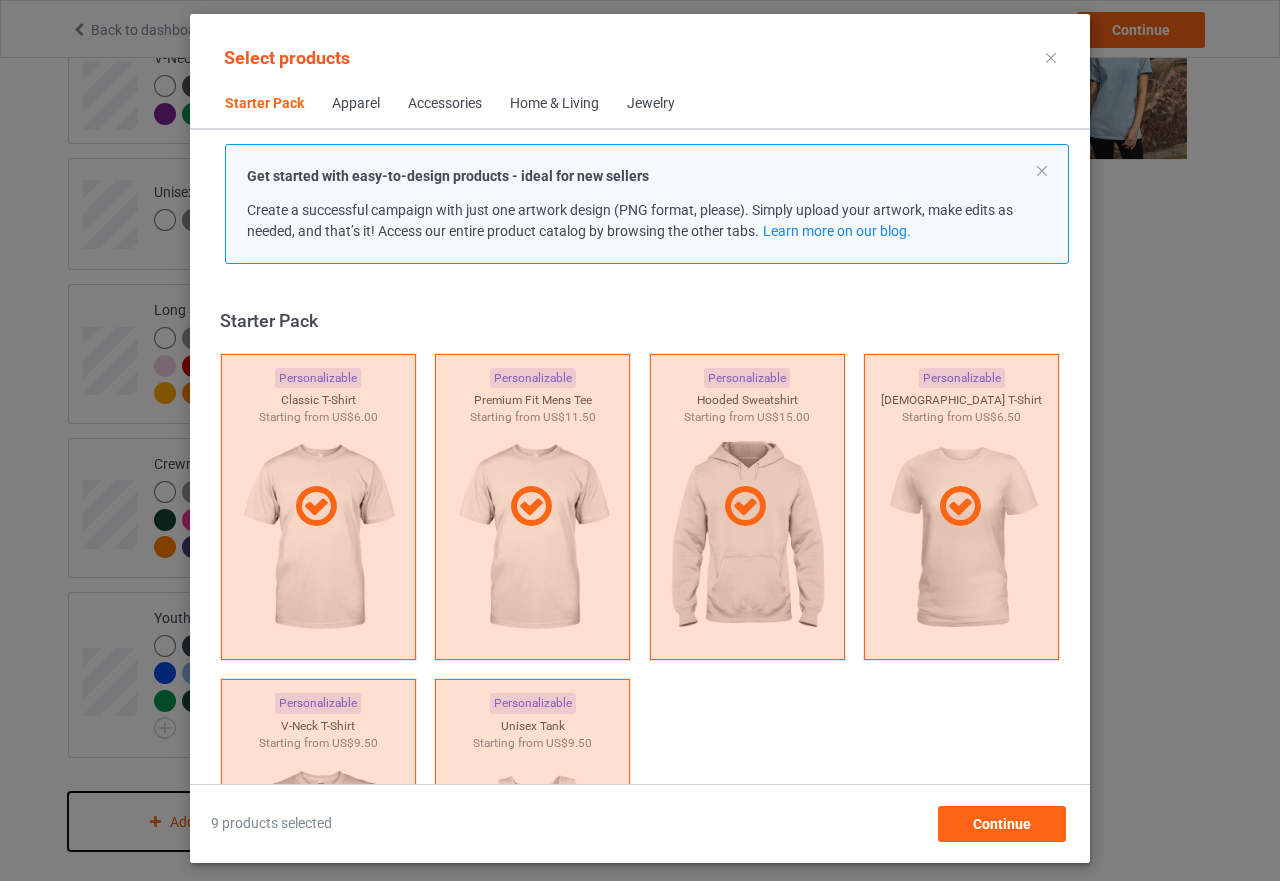 scroll, scrollTop: 26, scrollLeft: 0, axis: vertical 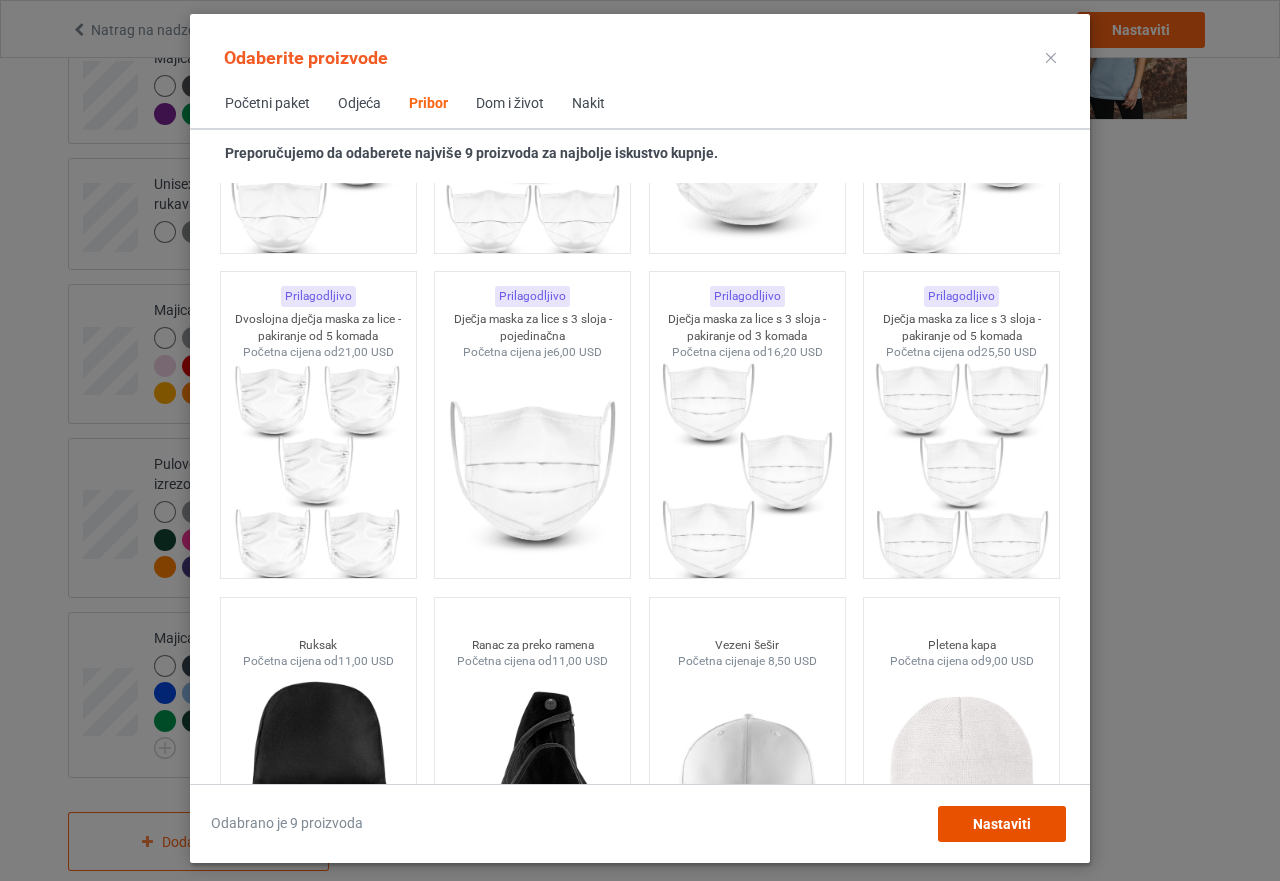 click on "Nastaviti" at bounding box center [1002, 824] 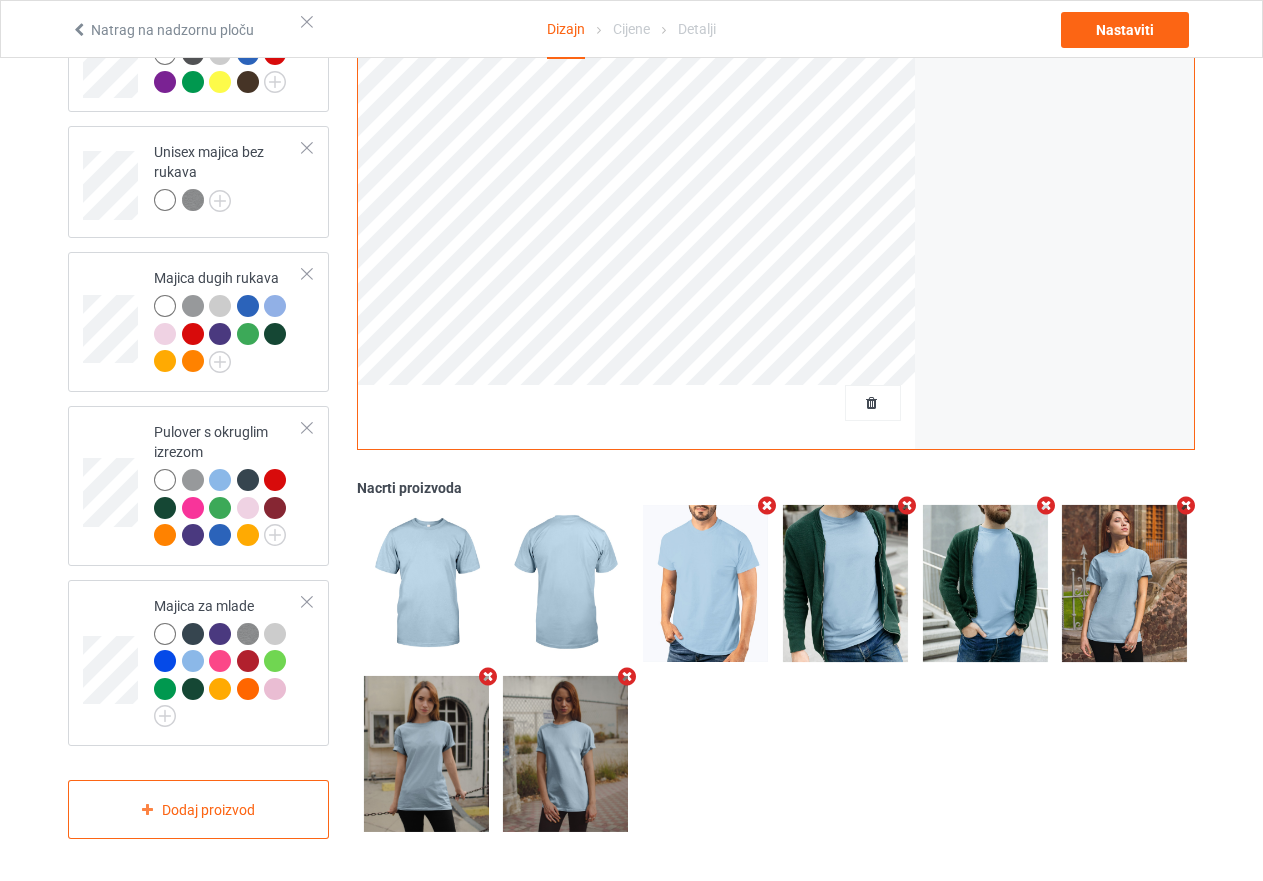 scroll, scrollTop: 995, scrollLeft: 0, axis: vertical 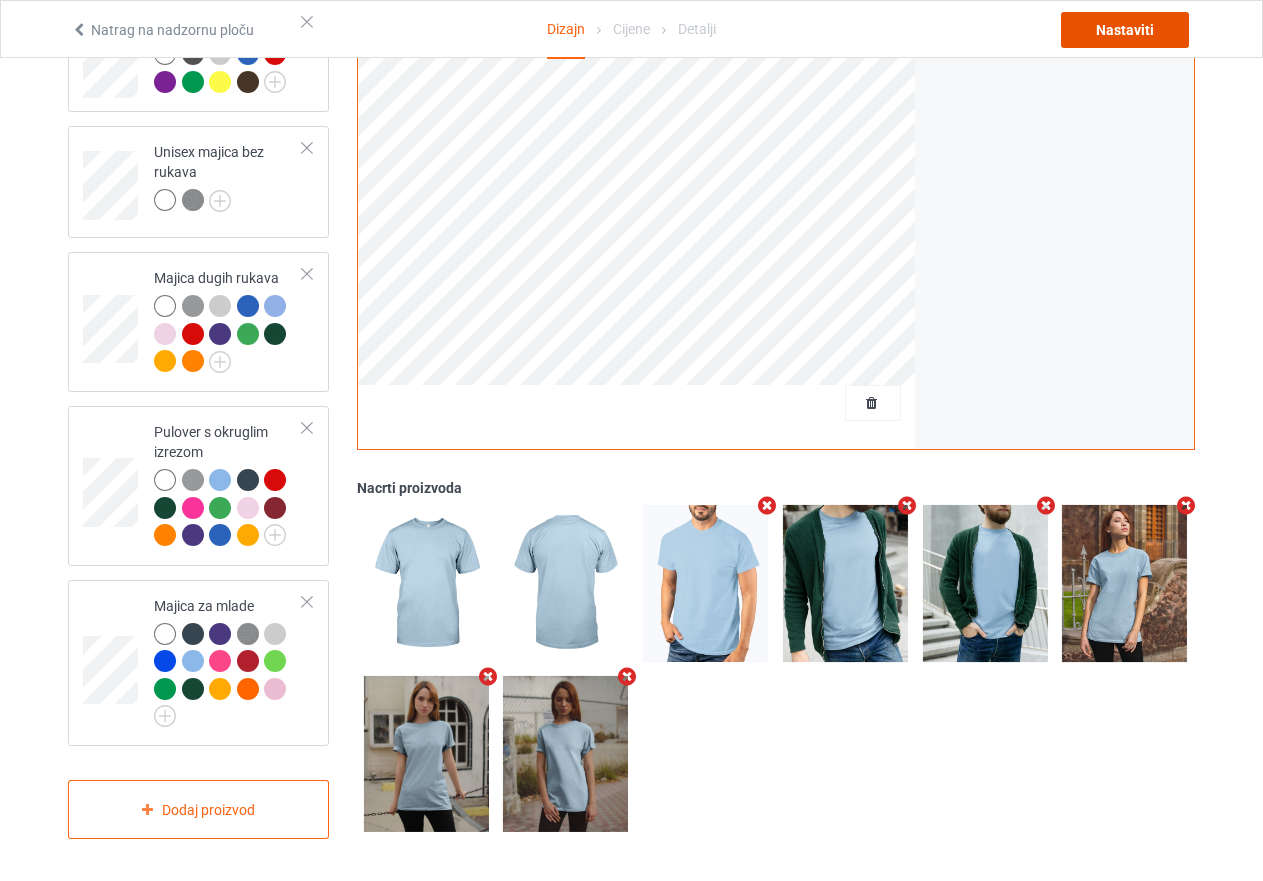 click on "Nastaviti" at bounding box center [1125, 30] 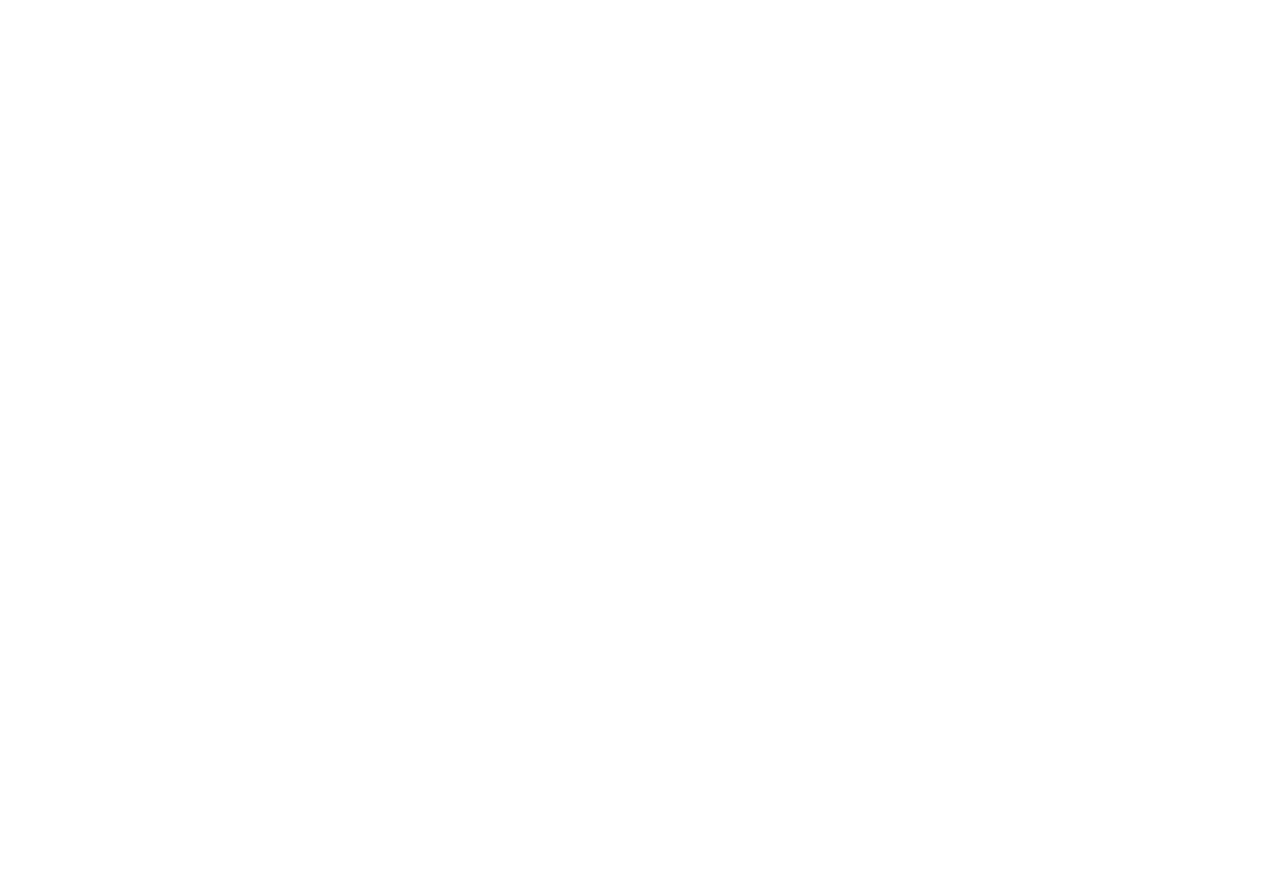scroll, scrollTop: 0, scrollLeft: 0, axis: both 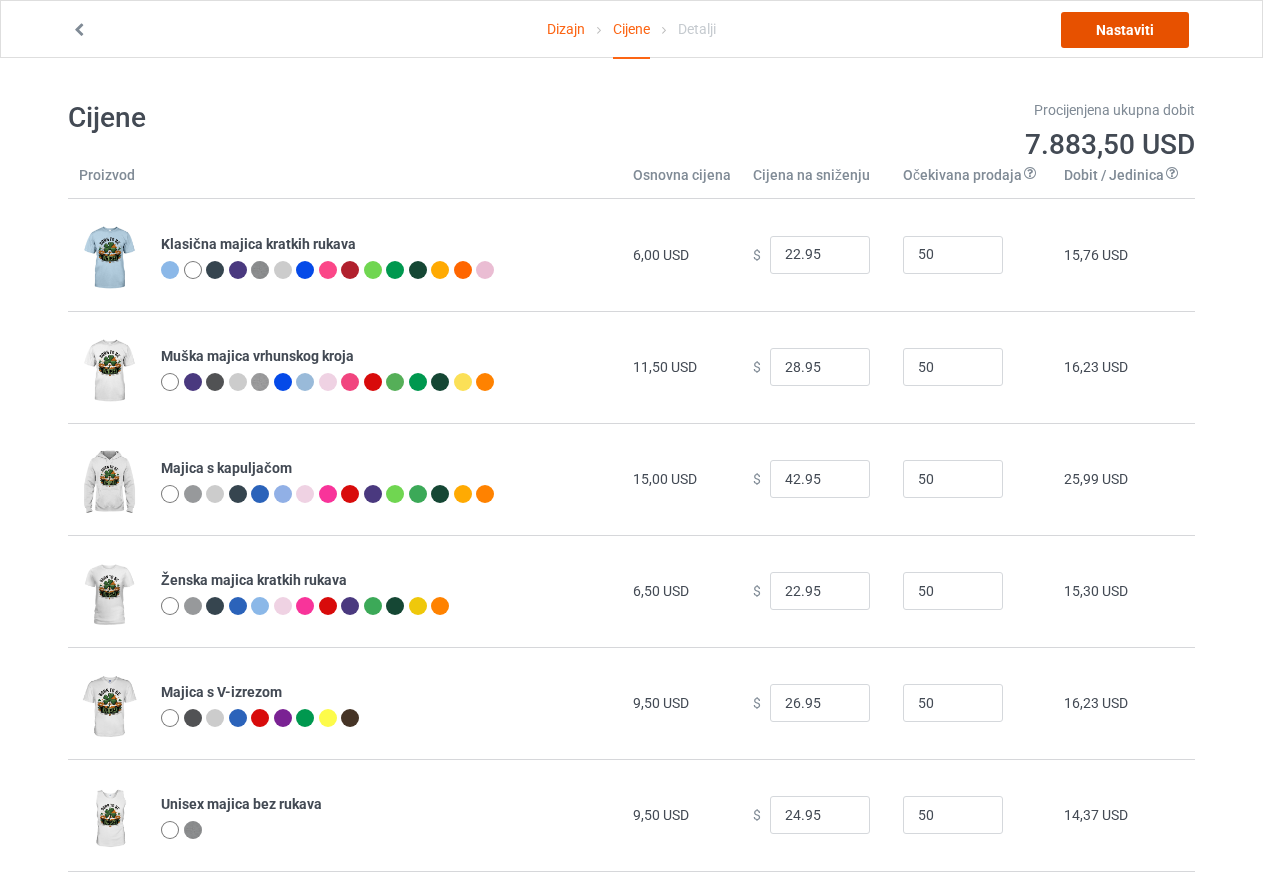 click on "Nastaviti" at bounding box center (1125, 30) 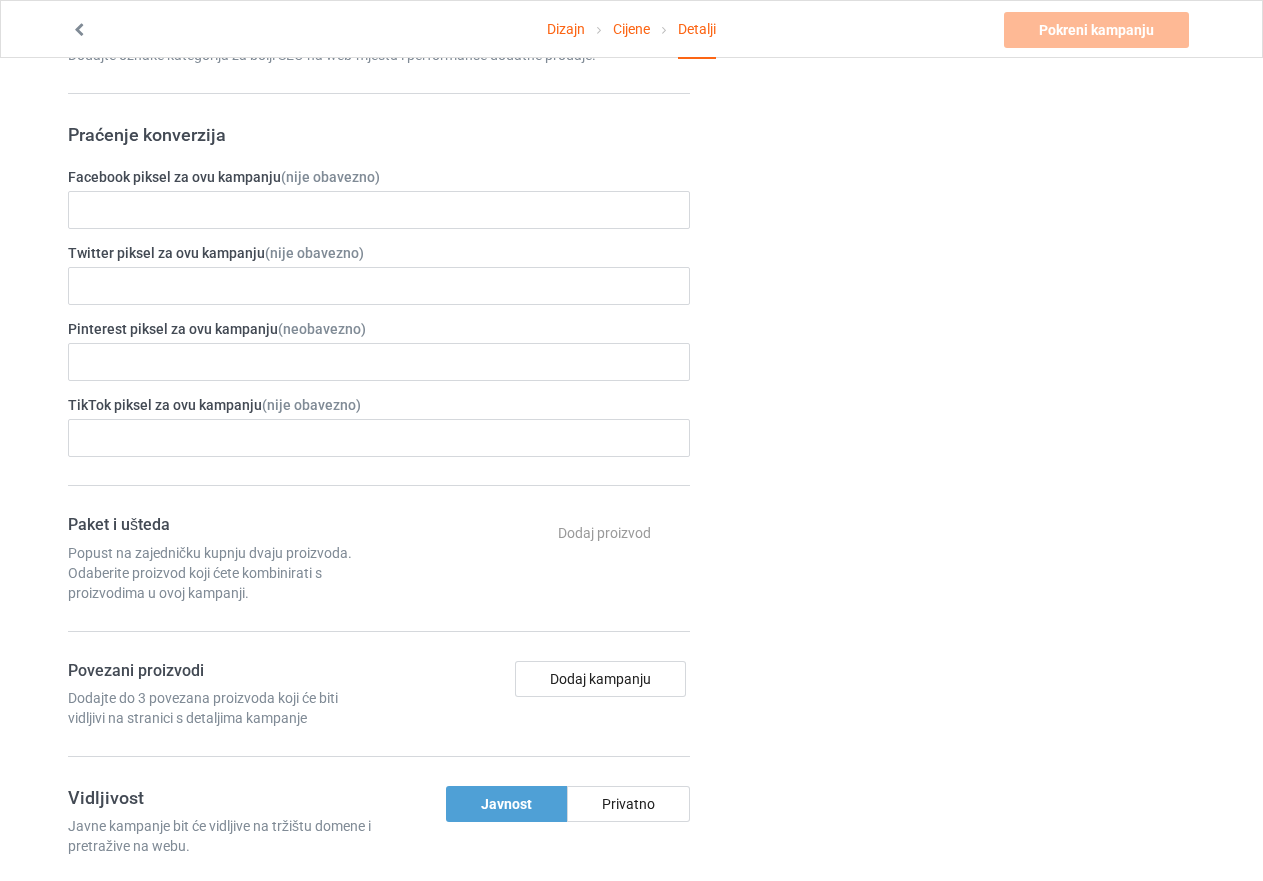 scroll, scrollTop: 900, scrollLeft: 0, axis: vertical 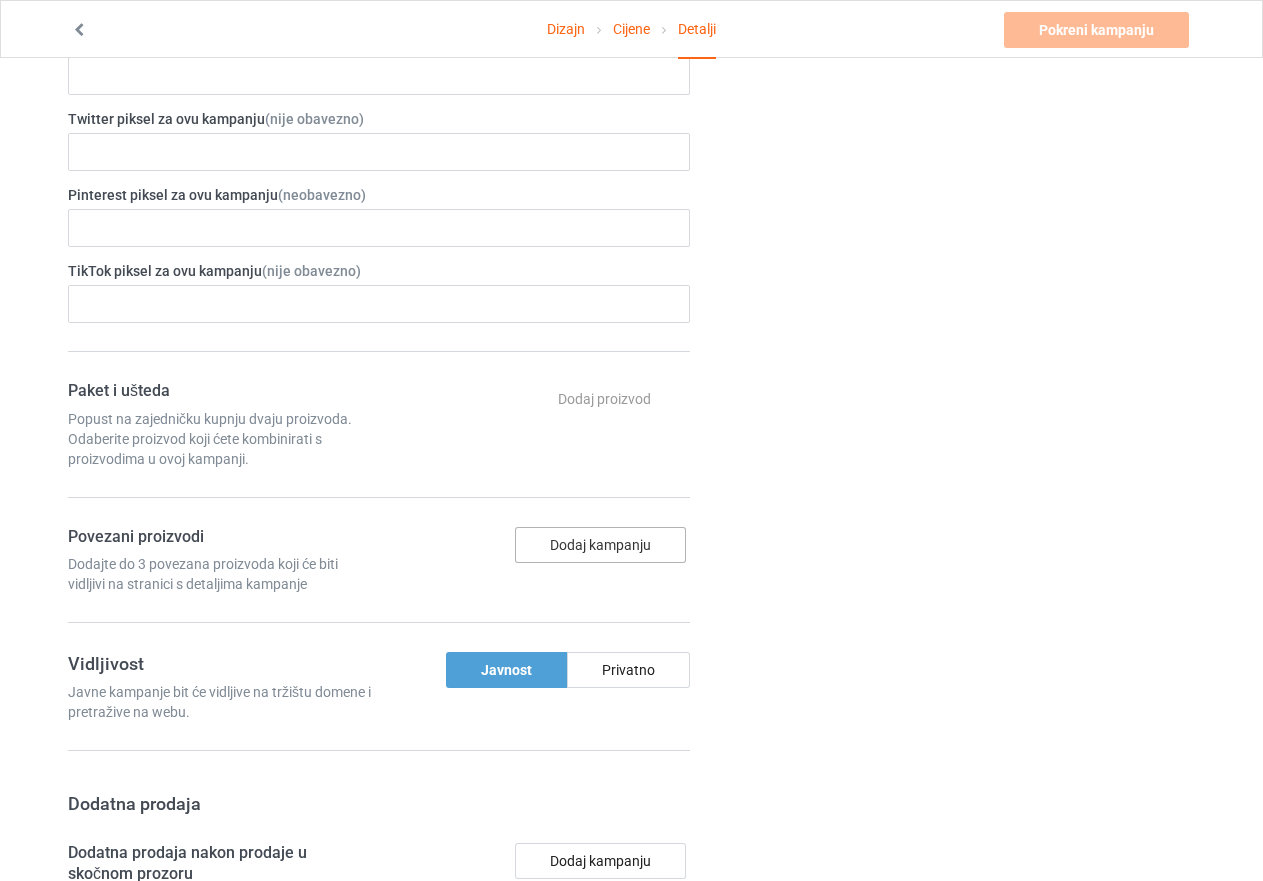 click on "Dodaj kampanju" at bounding box center (600, 545) 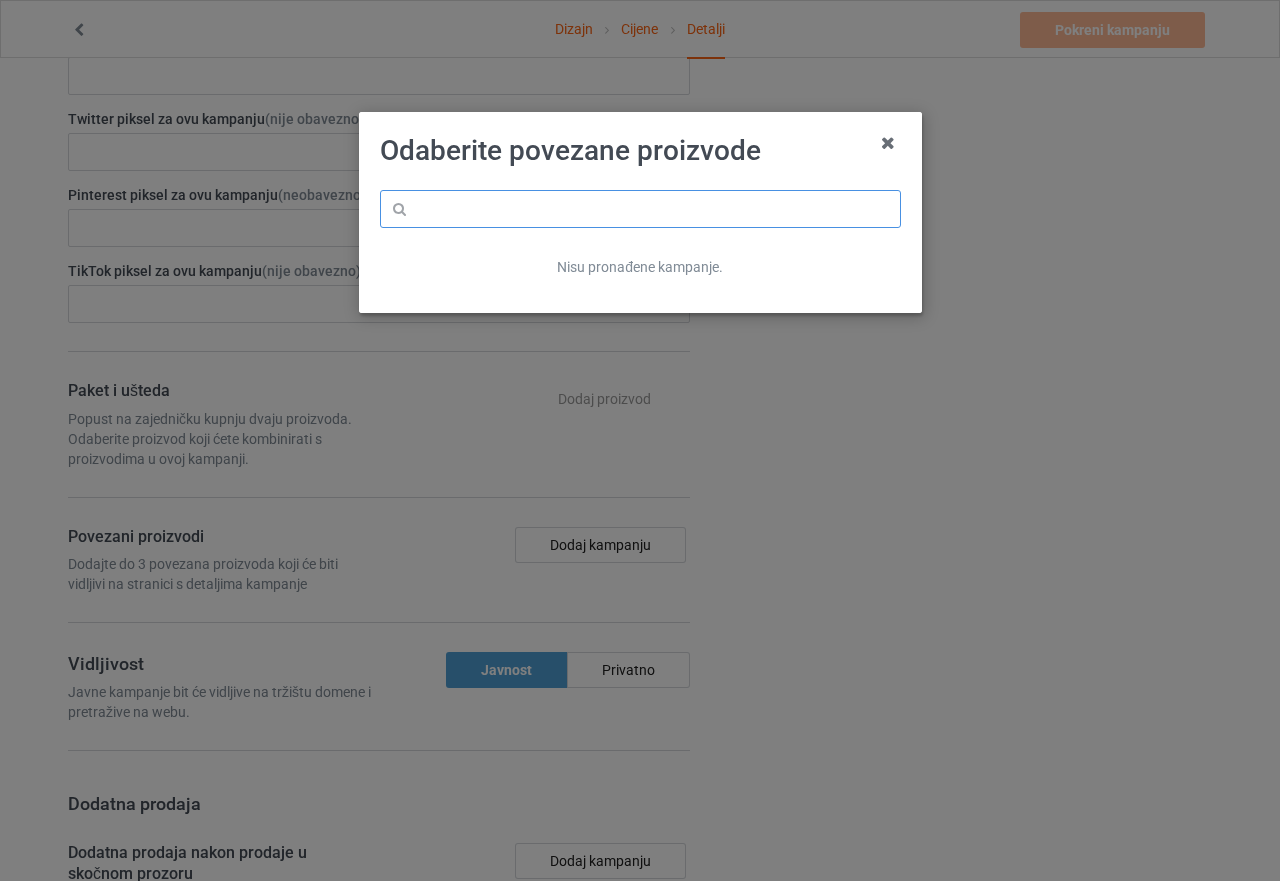 click at bounding box center (640, 209) 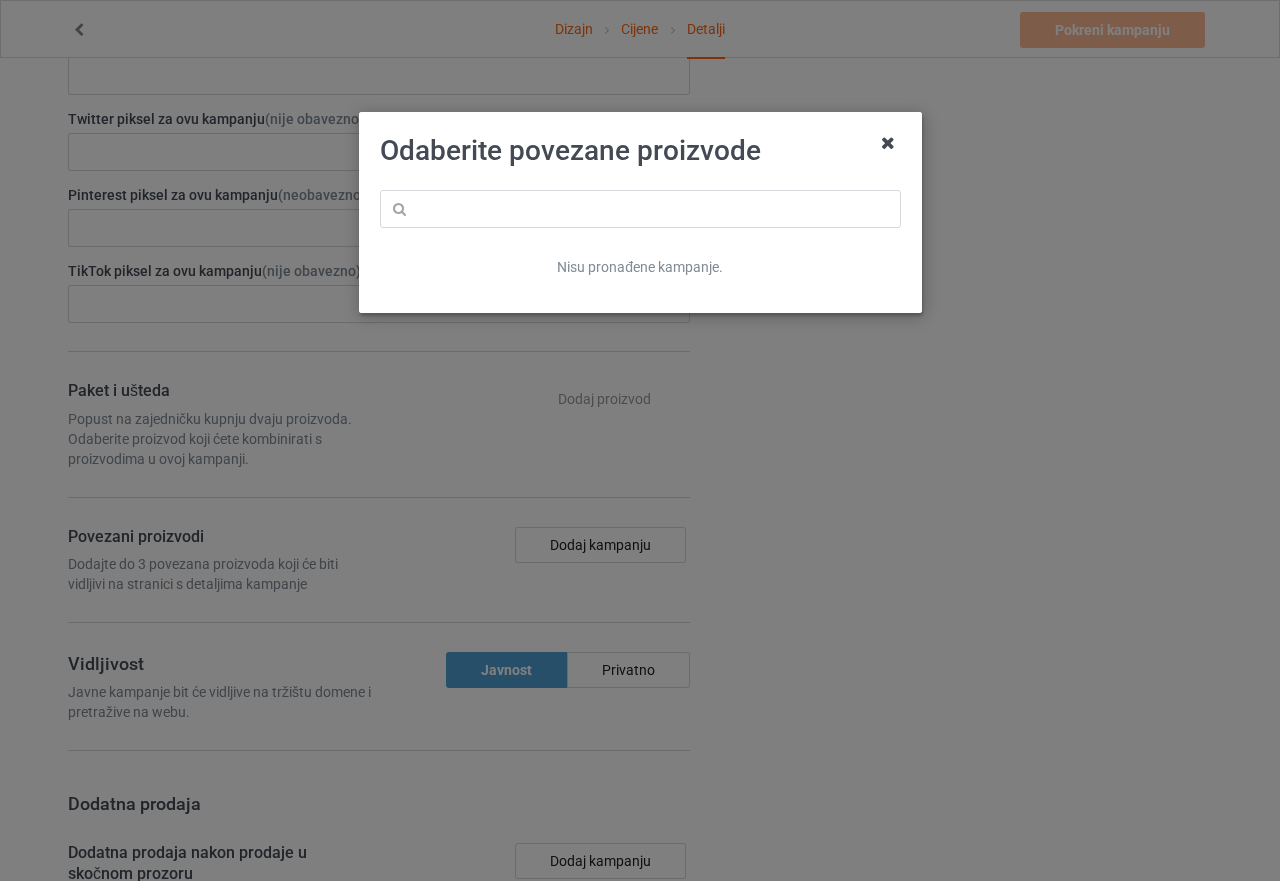 drag, startPoint x: 887, startPoint y: 145, endPoint x: 850, endPoint y: 123, distance: 43.046486 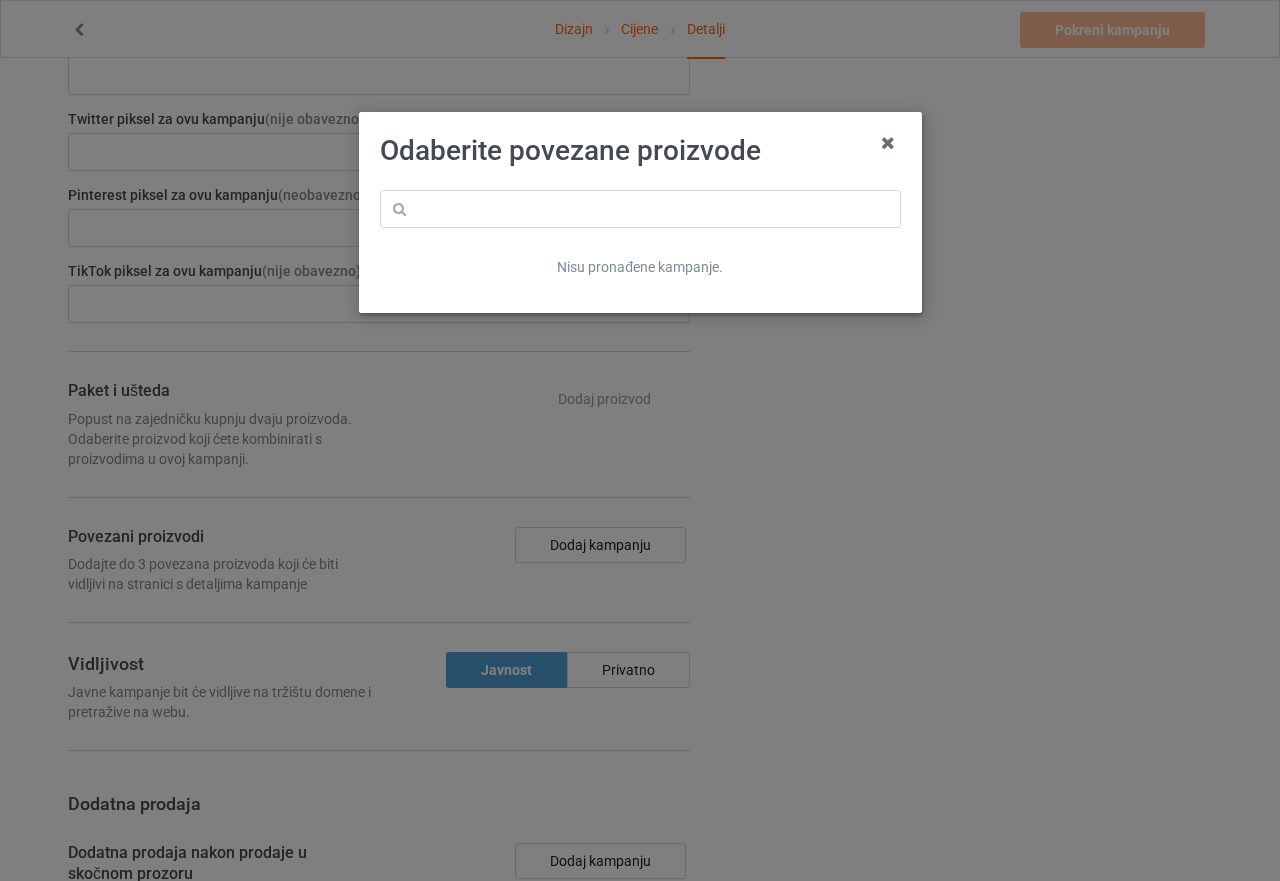 click at bounding box center [888, 143] 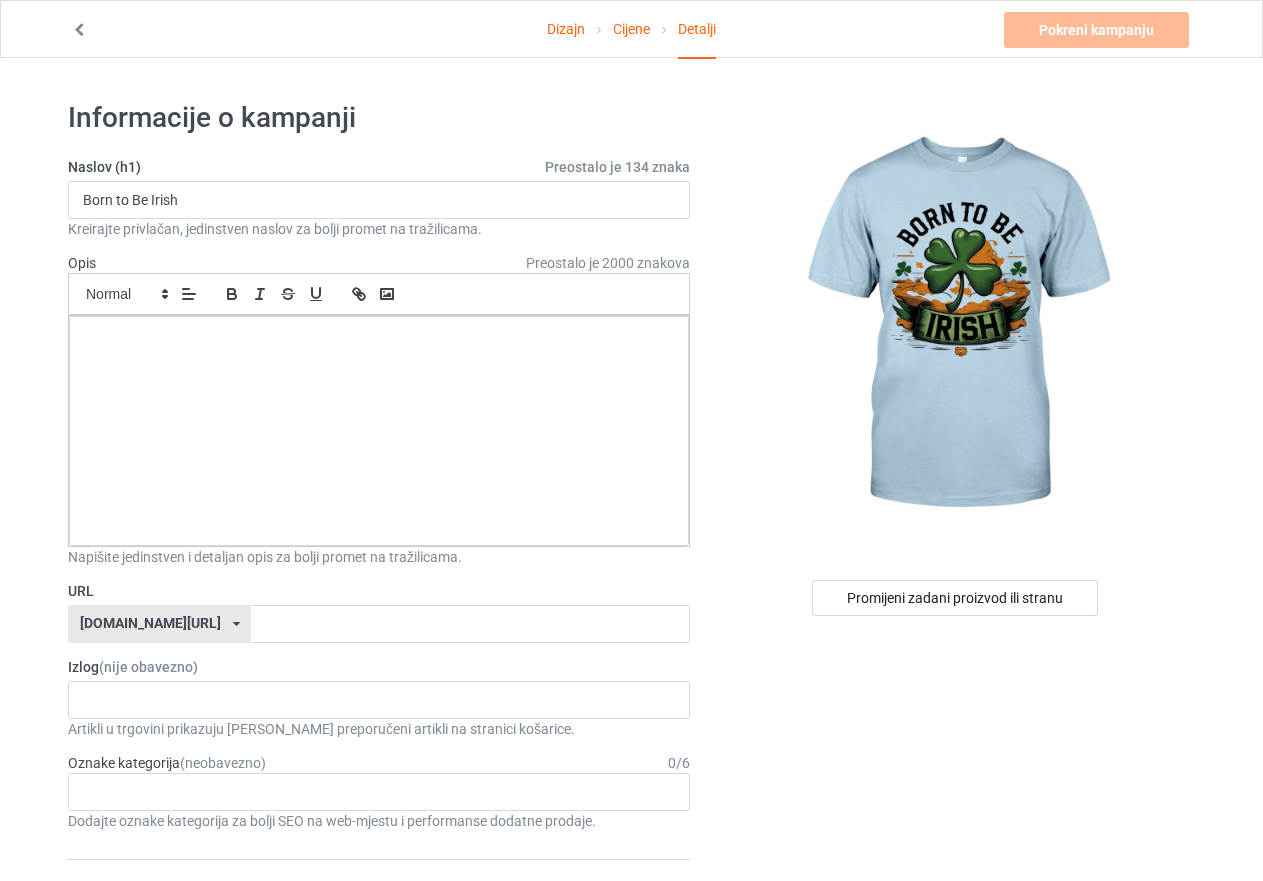 click at bounding box center [79, 27] 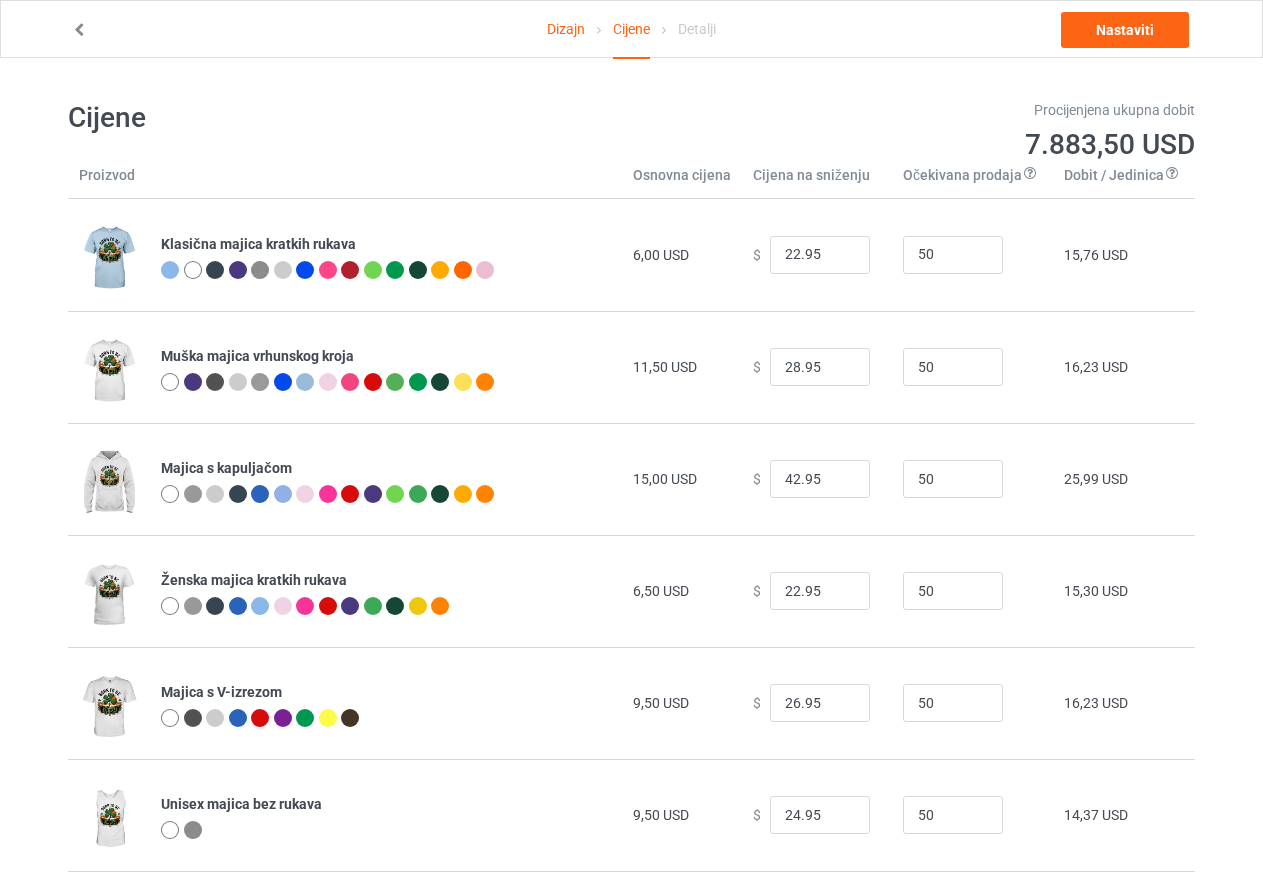 click at bounding box center (79, 27) 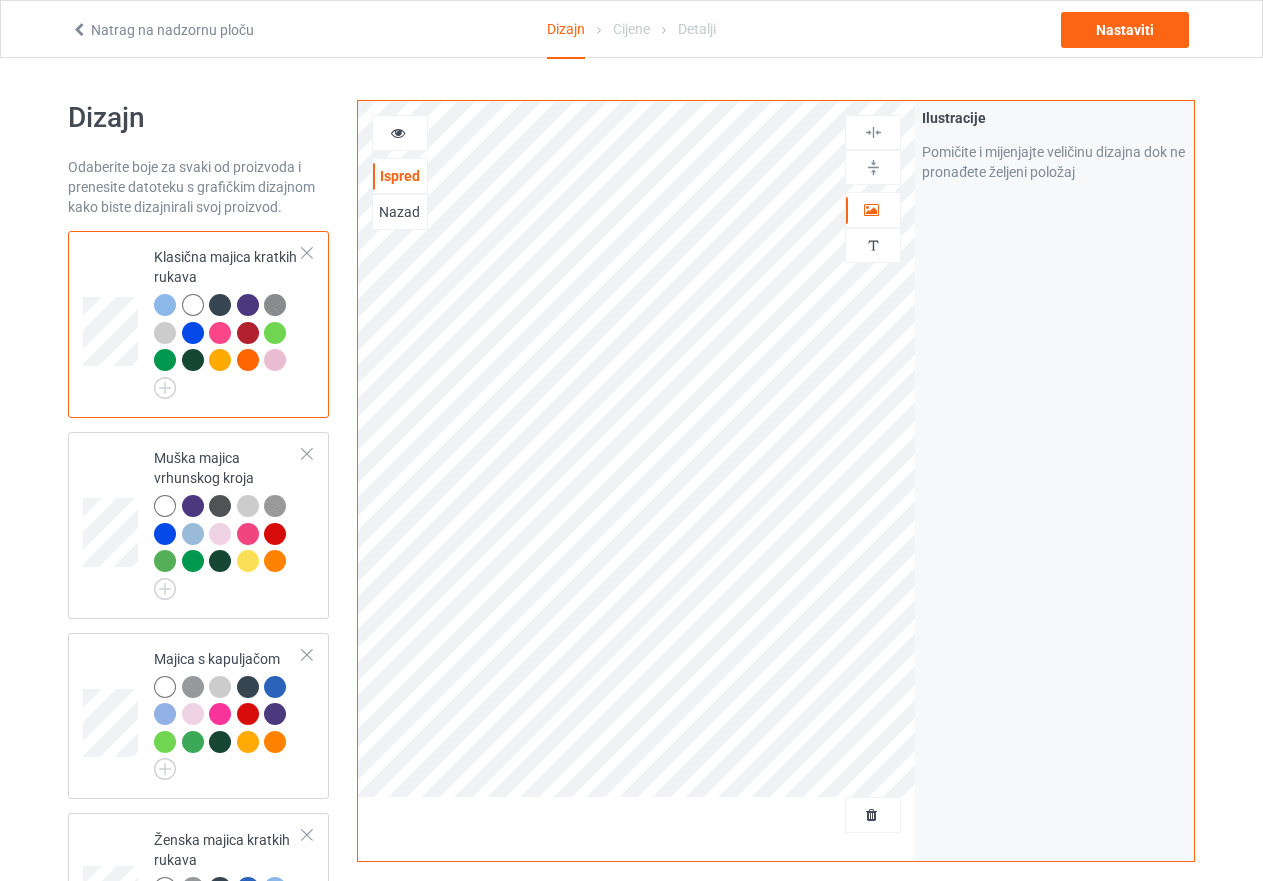 click at bounding box center [79, 27] 